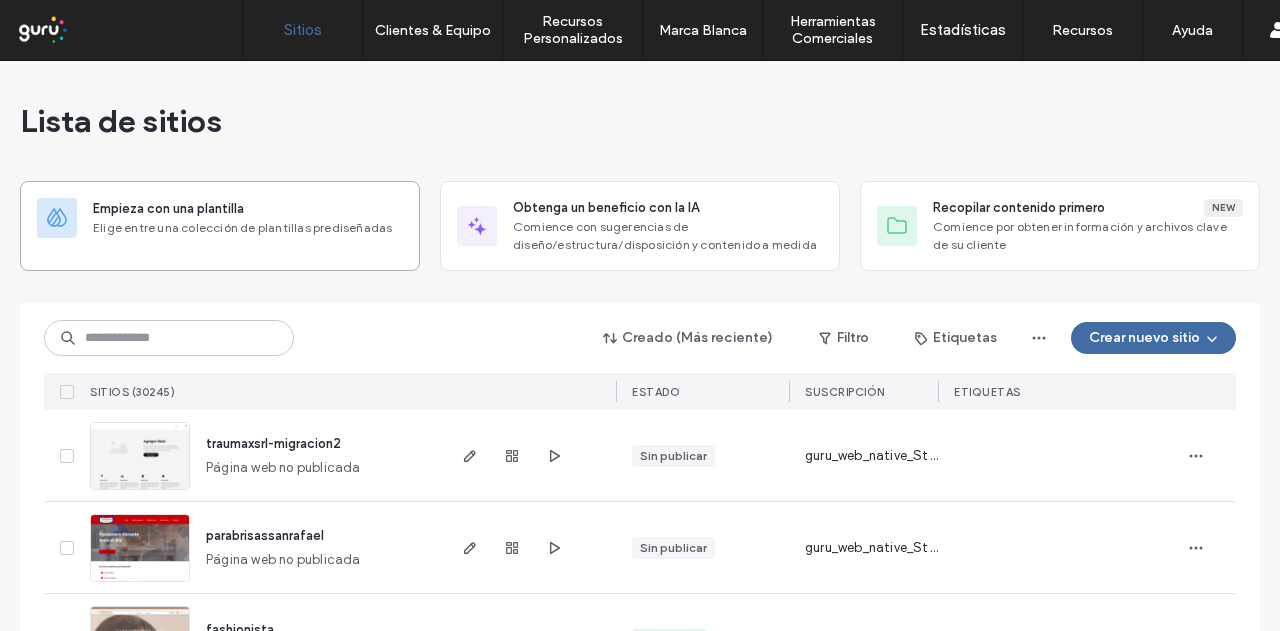 scroll, scrollTop: 0, scrollLeft: 0, axis: both 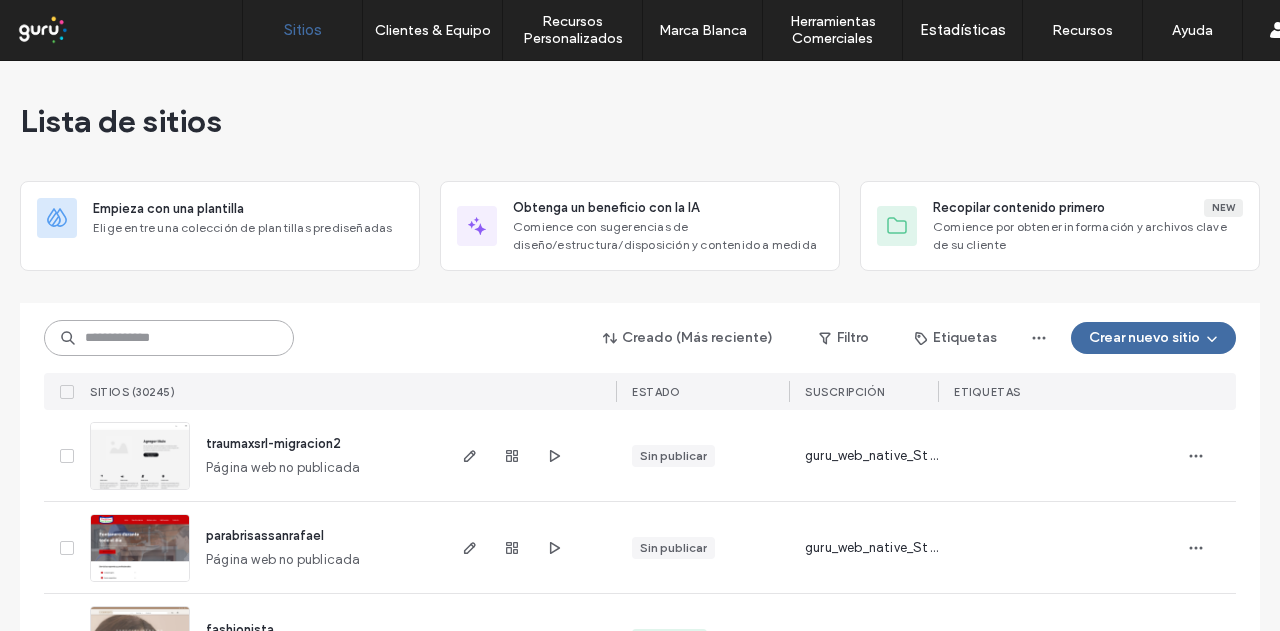 click at bounding box center (169, 338) 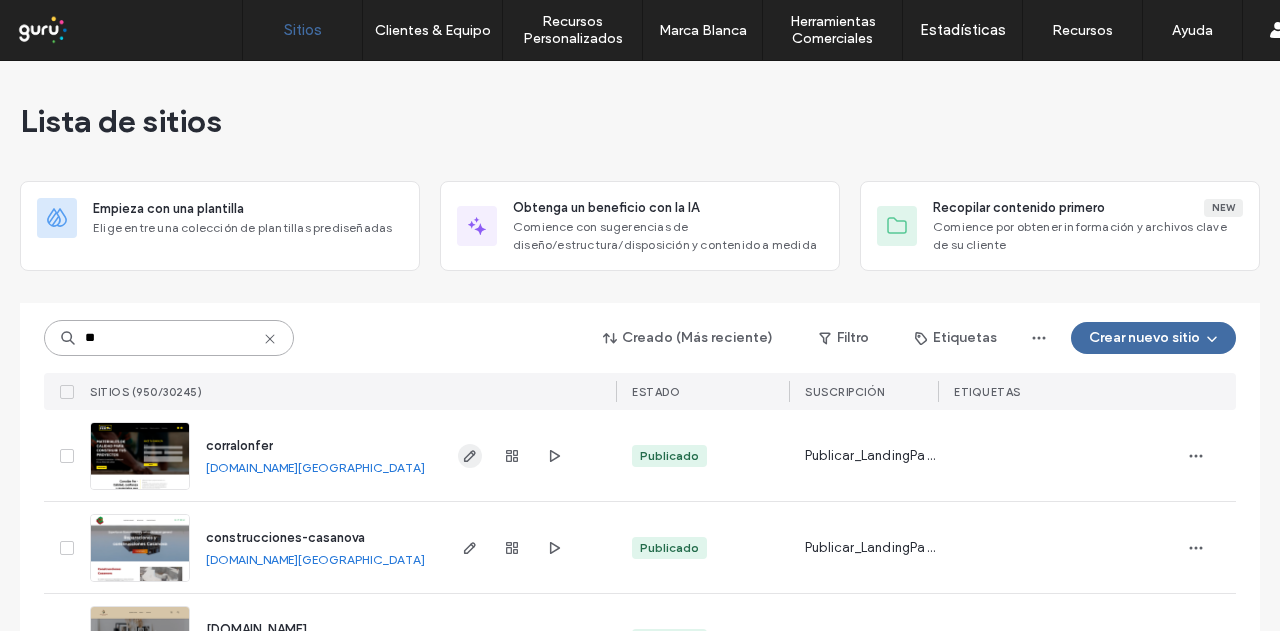 type on "**" 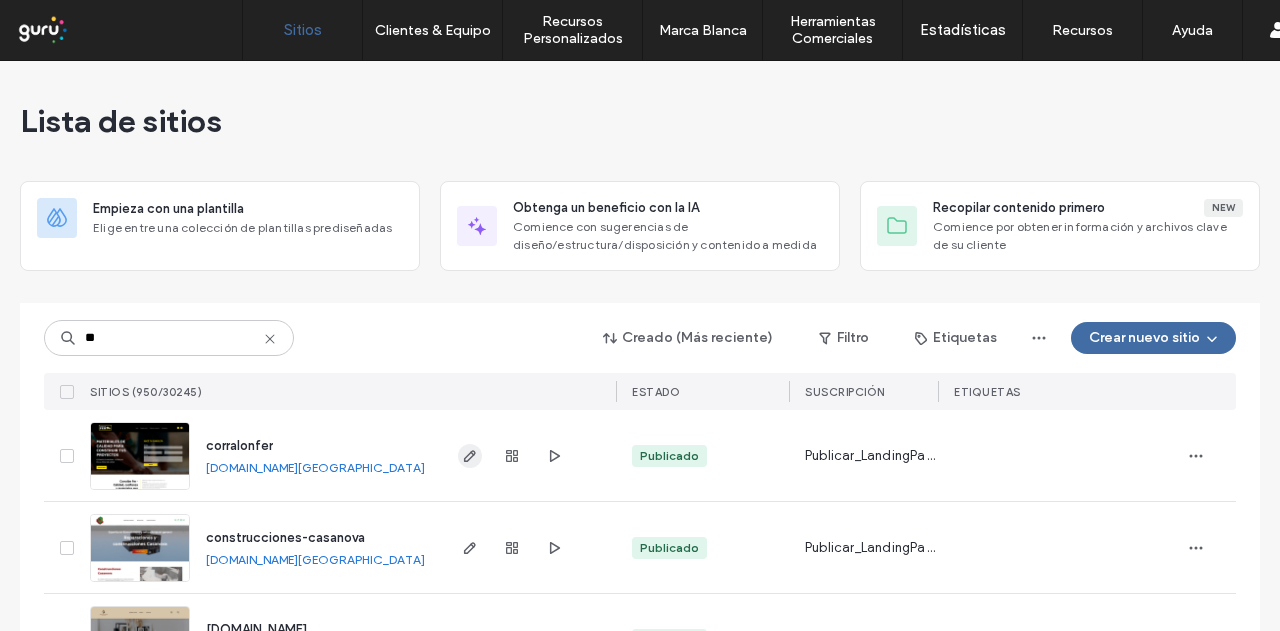 click 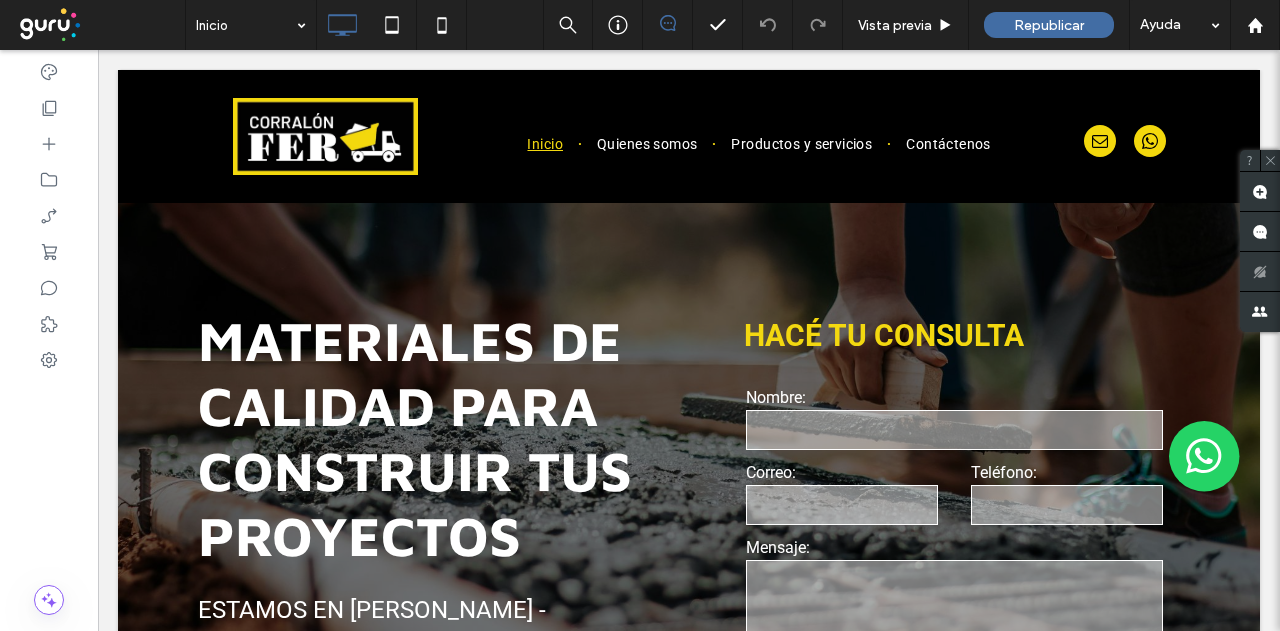 scroll, scrollTop: 0, scrollLeft: 0, axis: both 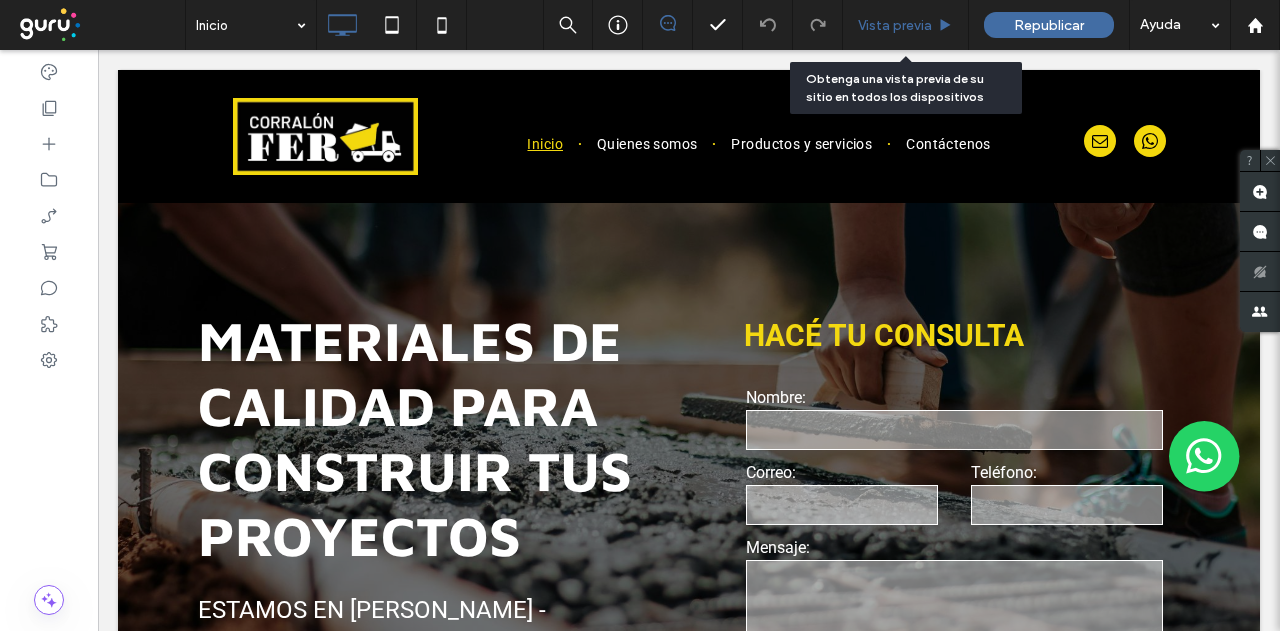 click on "Vista previa" at bounding box center (895, 25) 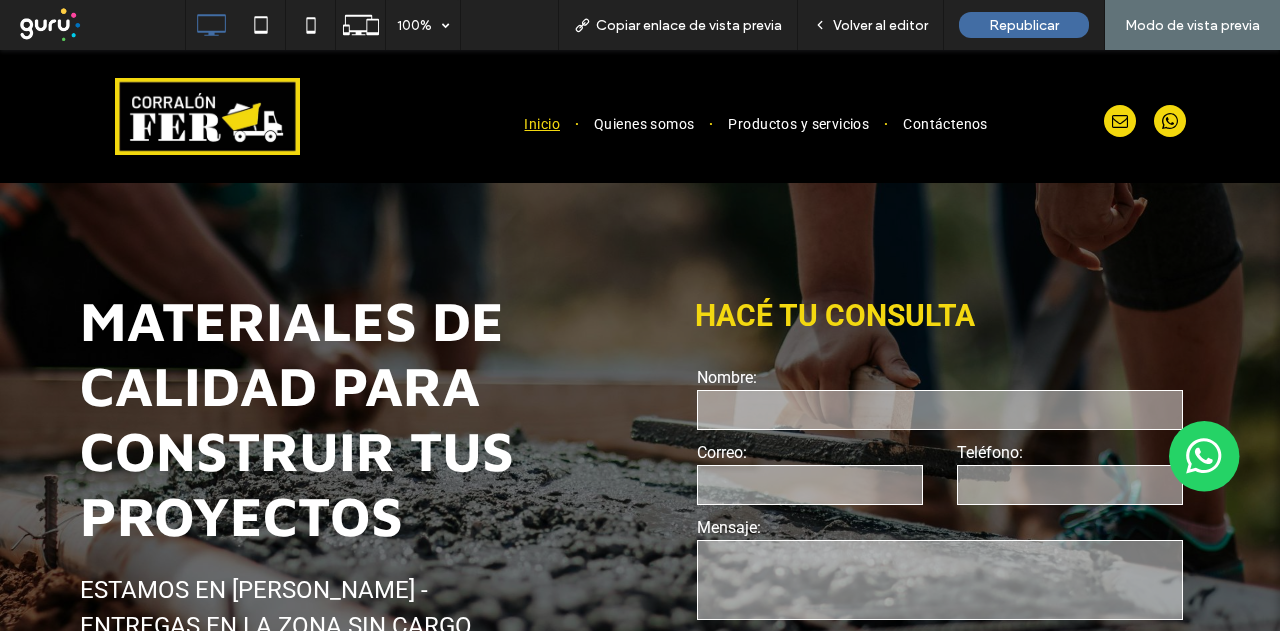 click on "Volver al editor" at bounding box center (880, 25) 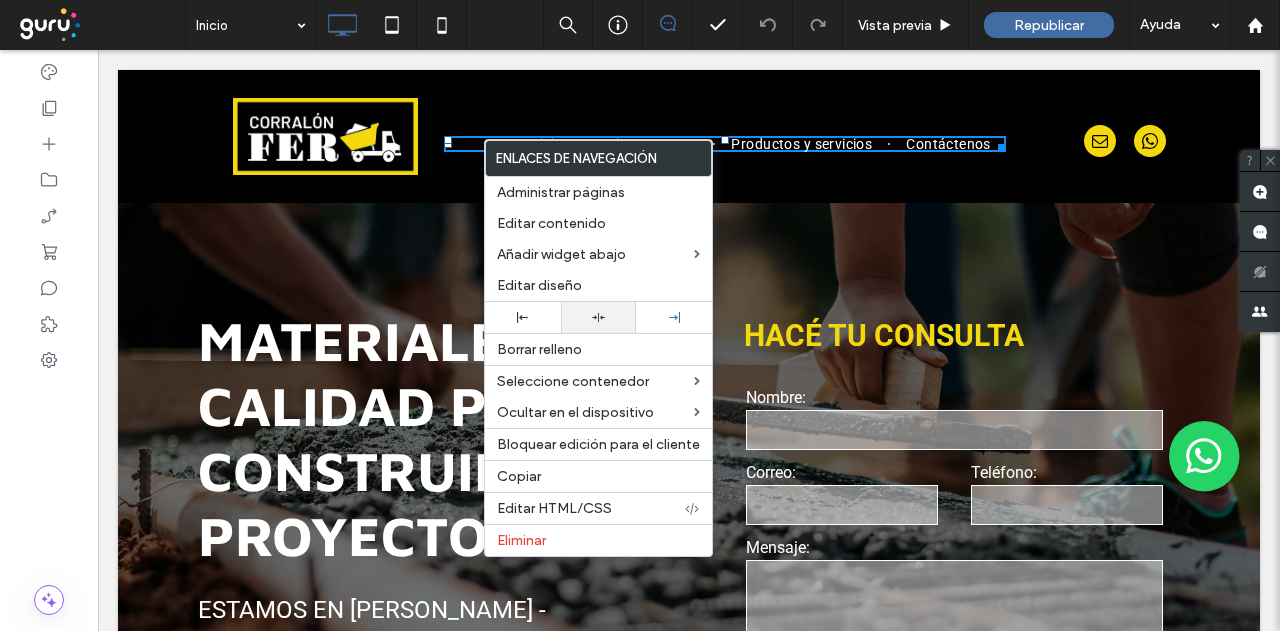click at bounding box center (599, 317) 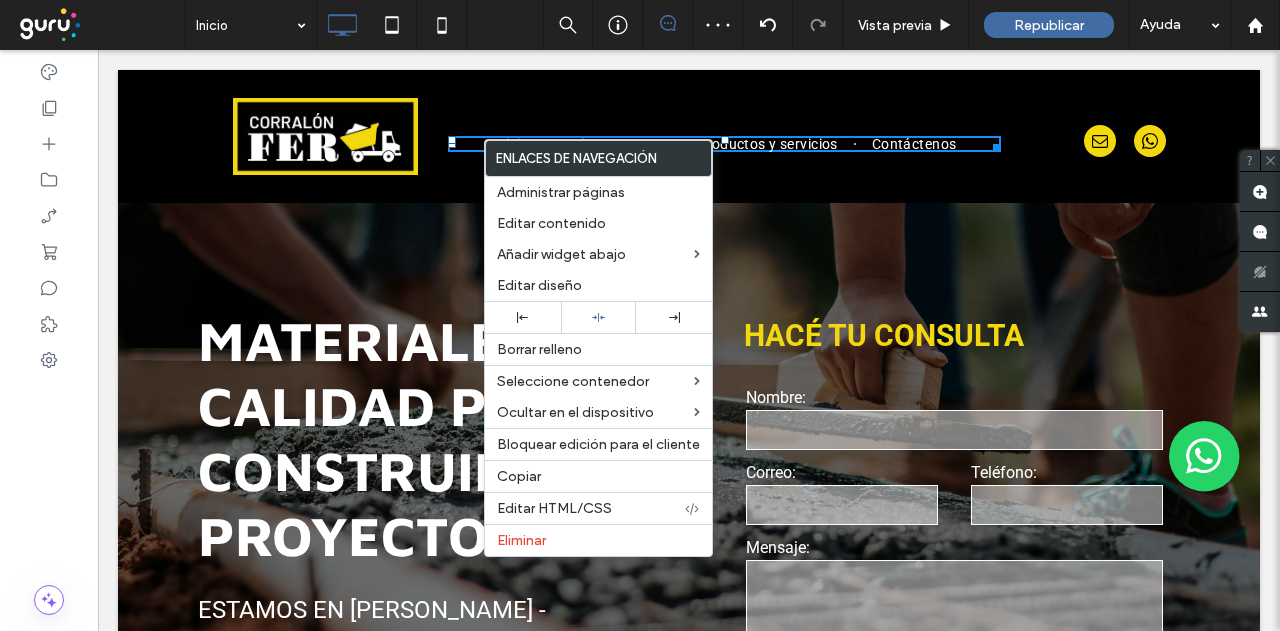 click on "Click To Paste
Inicio
Quienes somos
Productos y servicios
Contáctenos
Click To Paste
Click To Paste" at bounding box center [689, 136] 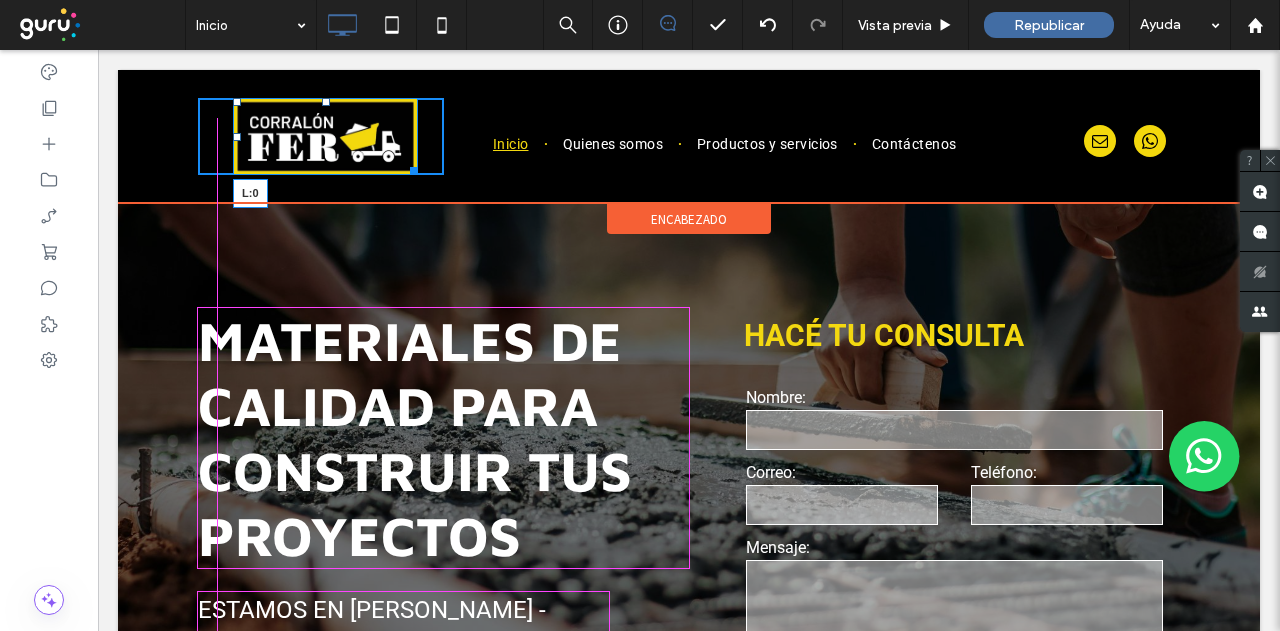 drag, startPoint x: 234, startPoint y: 132, endPoint x: 299, endPoint y: 181, distance: 81.400246 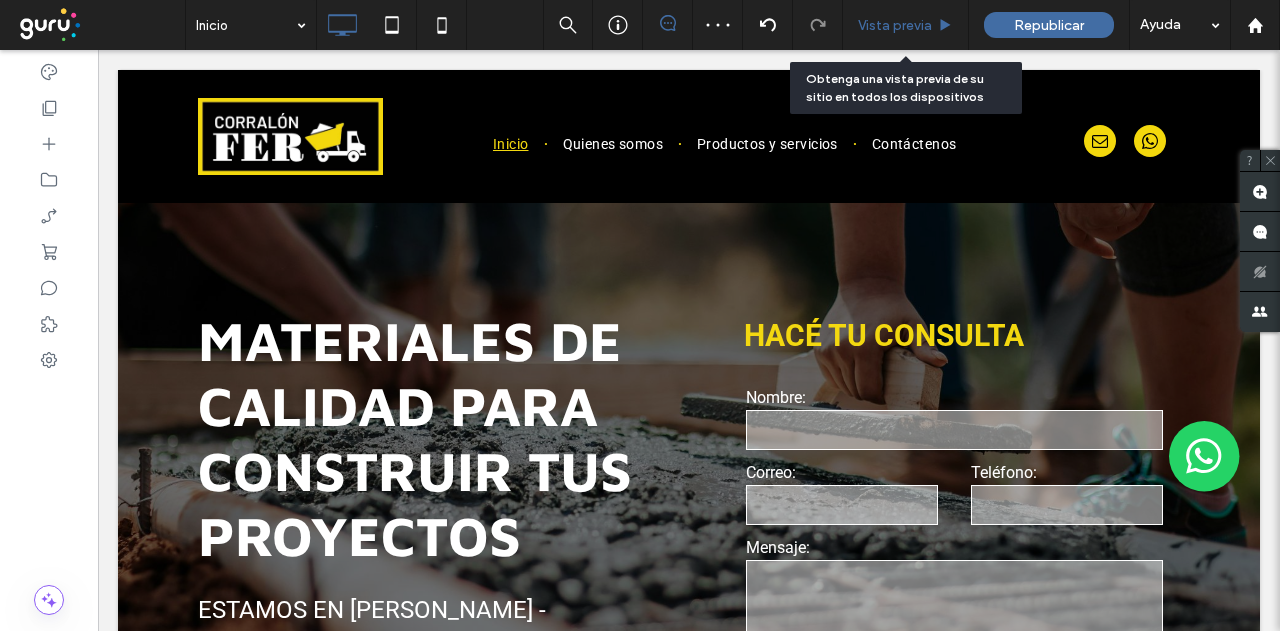 click on "Vista previa" at bounding box center (895, 25) 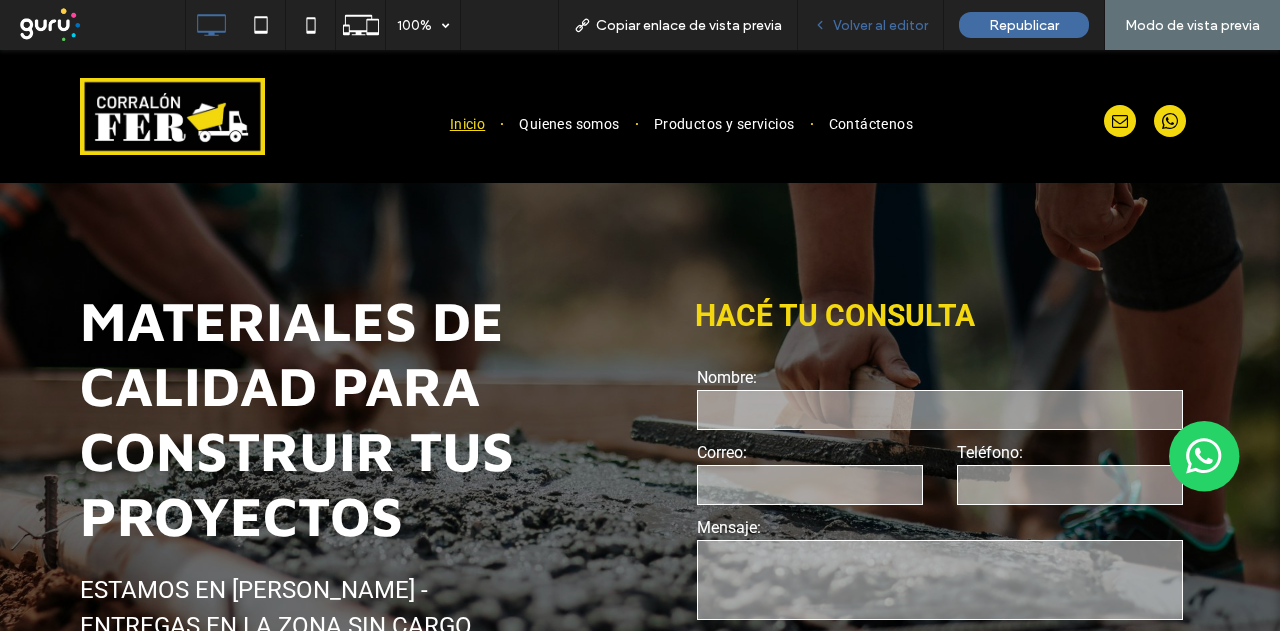 click on "Volver al editor" at bounding box center [880, 25] 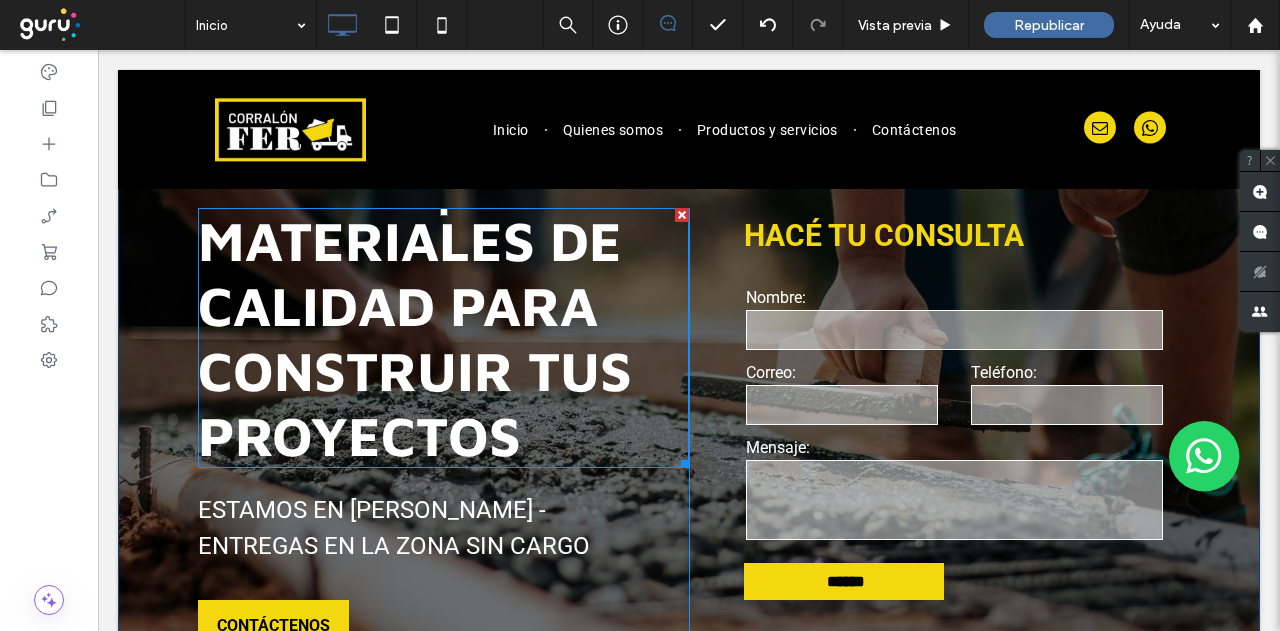 scroll, scrollTop: 200, scrollLeft: 0, axis: vertical 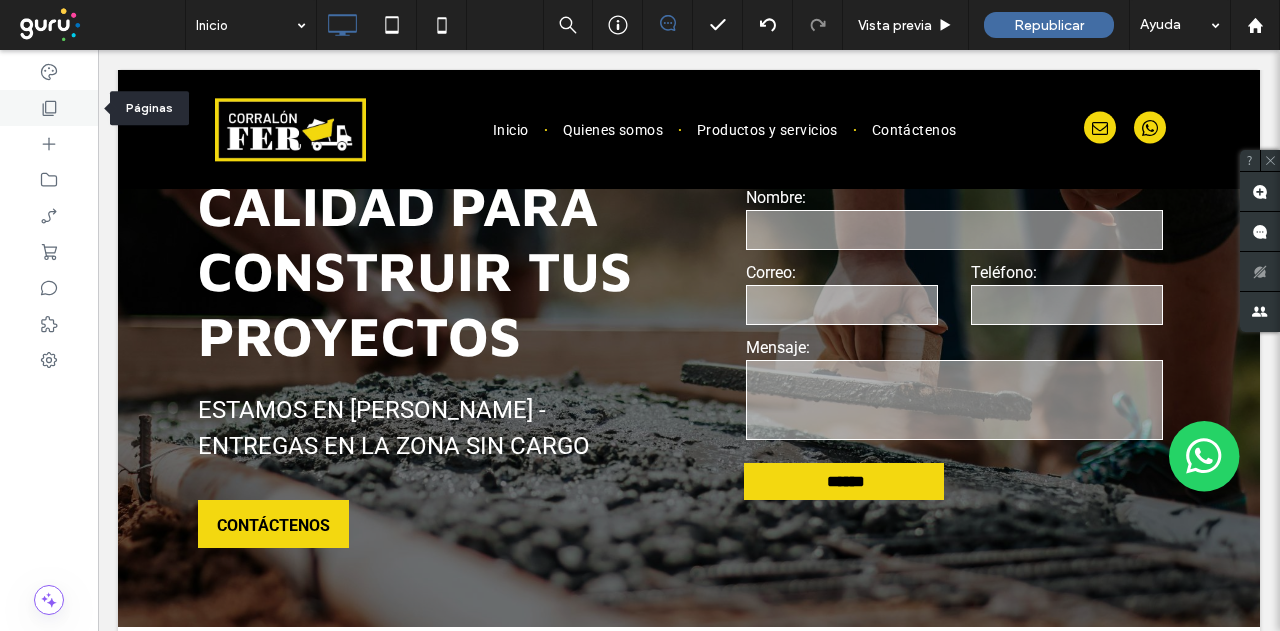 click 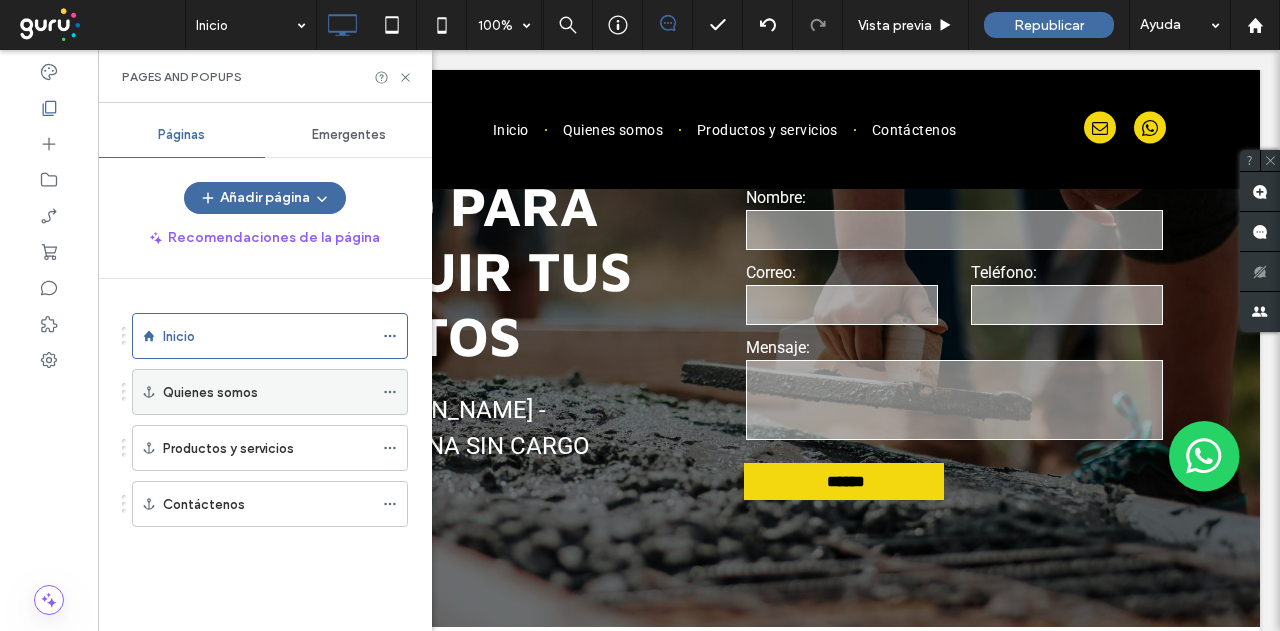 click 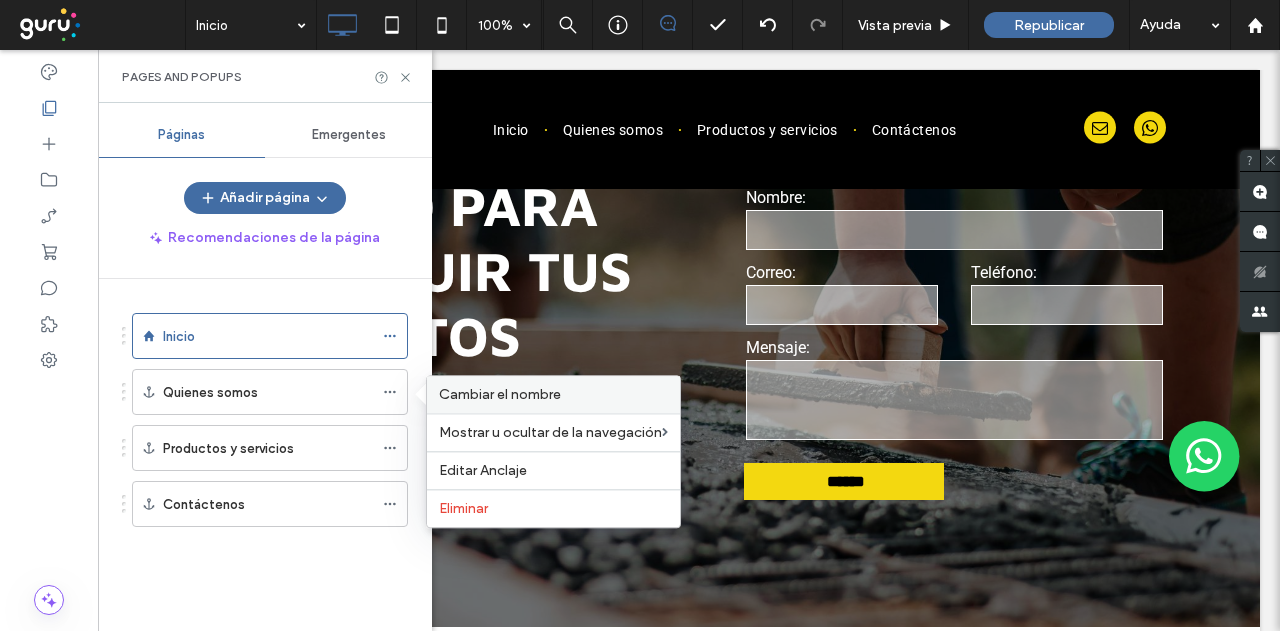 click on "Cambiar el nombre" at bounding box center [500, 394] 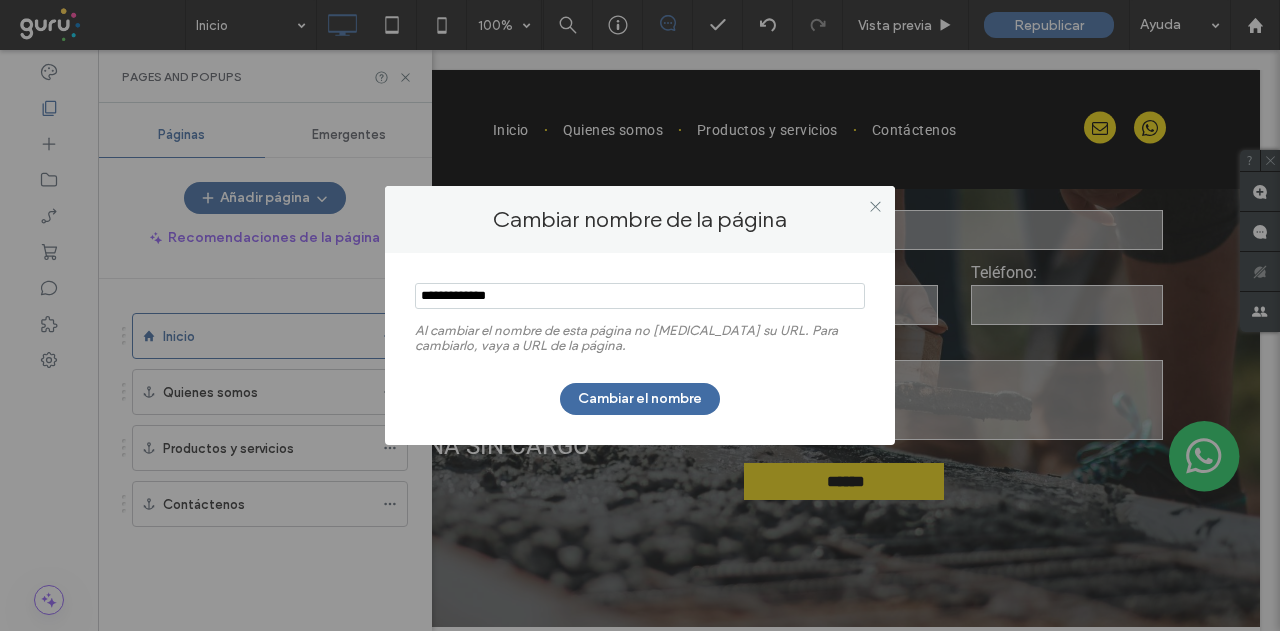 click at bounding box center [640, 296] 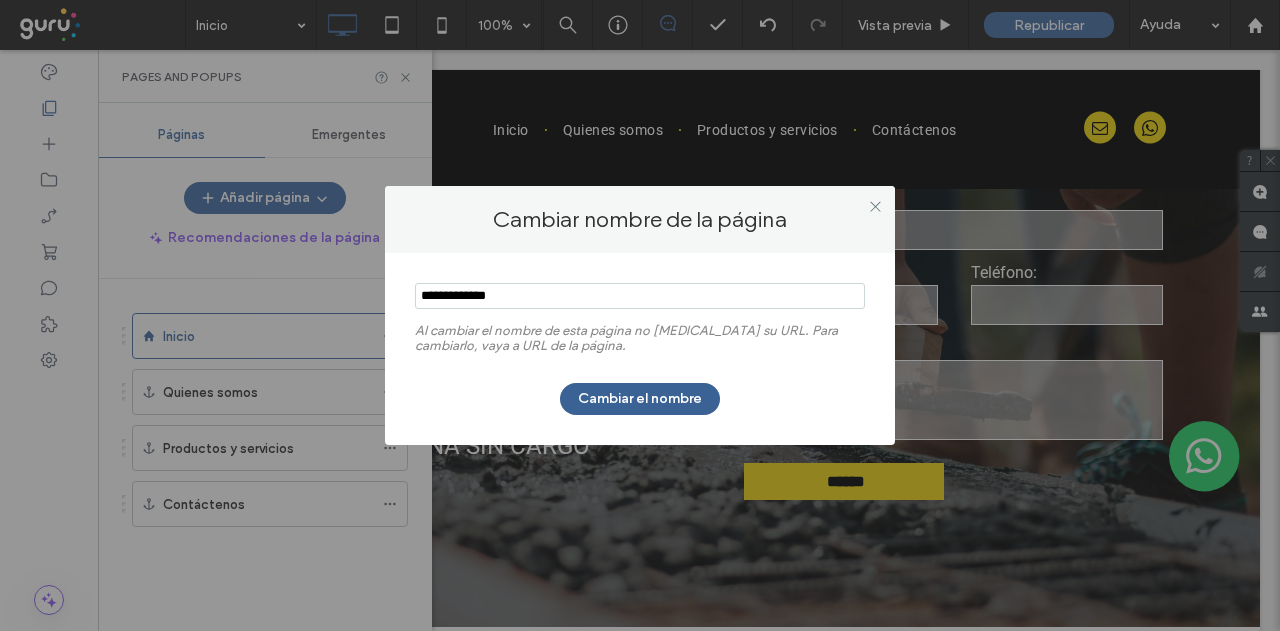 type on "**********" 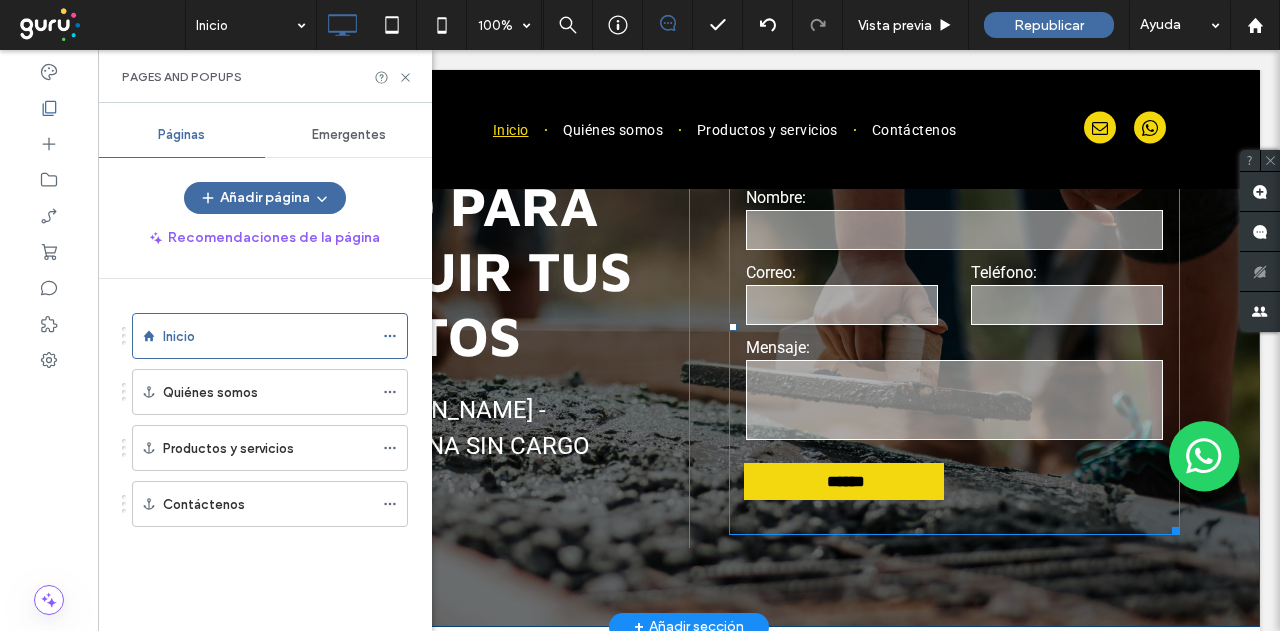 click at bounding box center (954, 230) 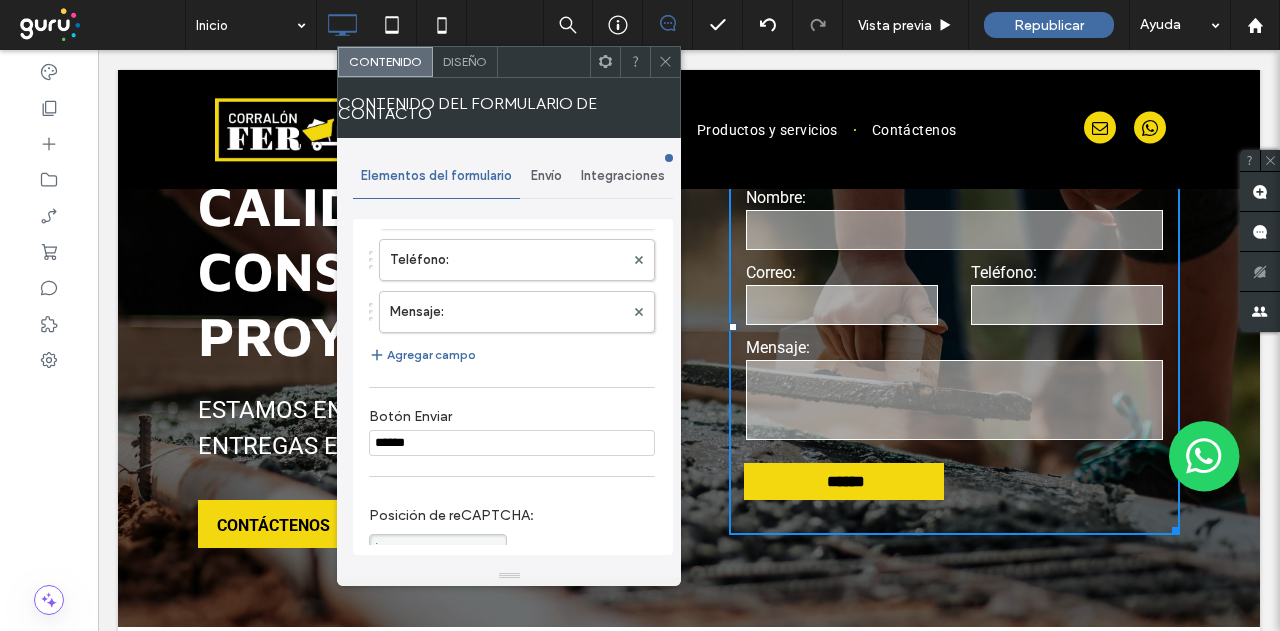 scroll, scrollTop: 200, scrollLeft: 0, axis: vertical 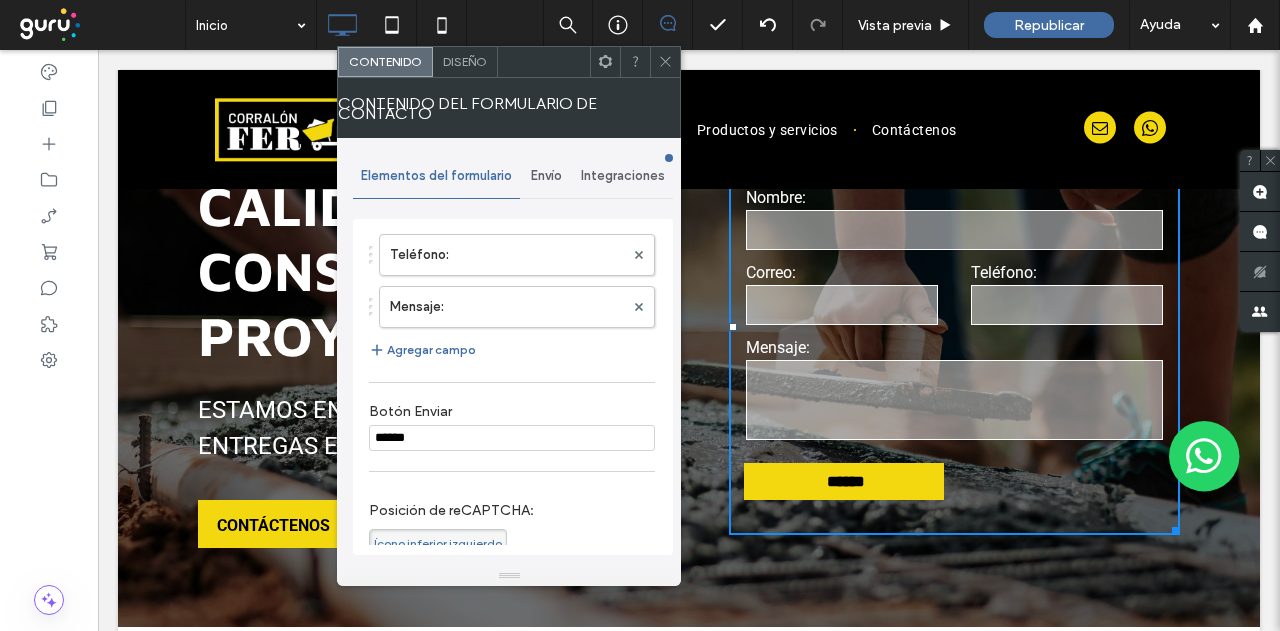click on "Diseño" at bounding box center (465, 61) 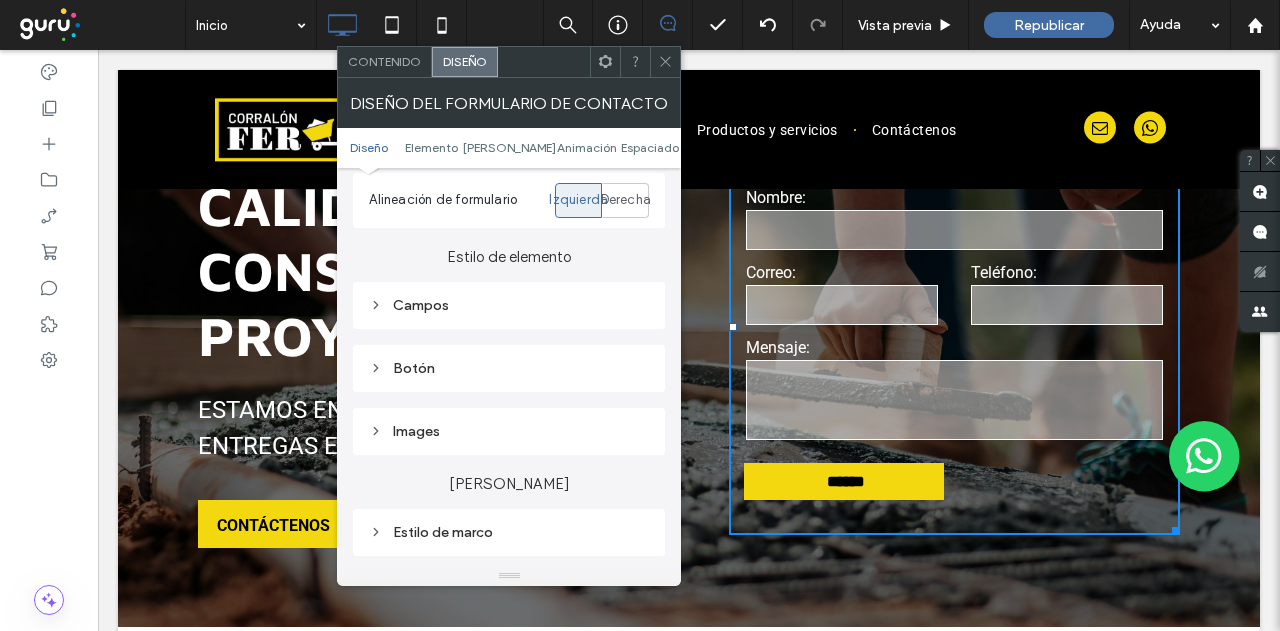 scroll, scrollTop: 300, scrollLeft: 0, axis: vertical 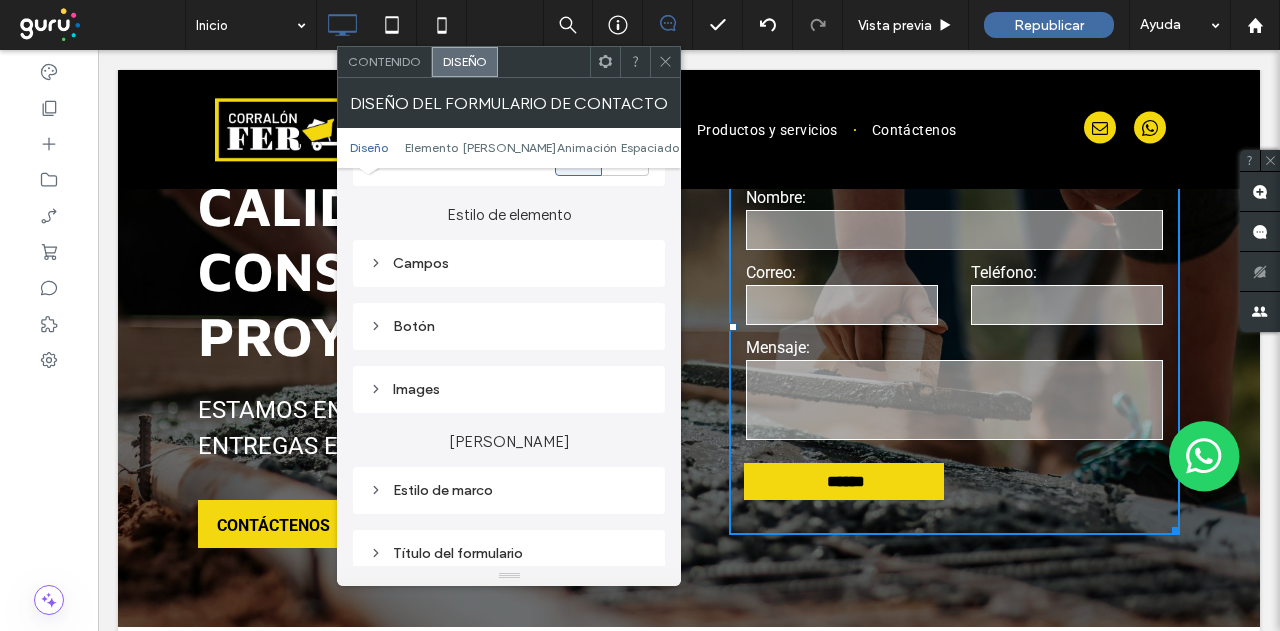 click 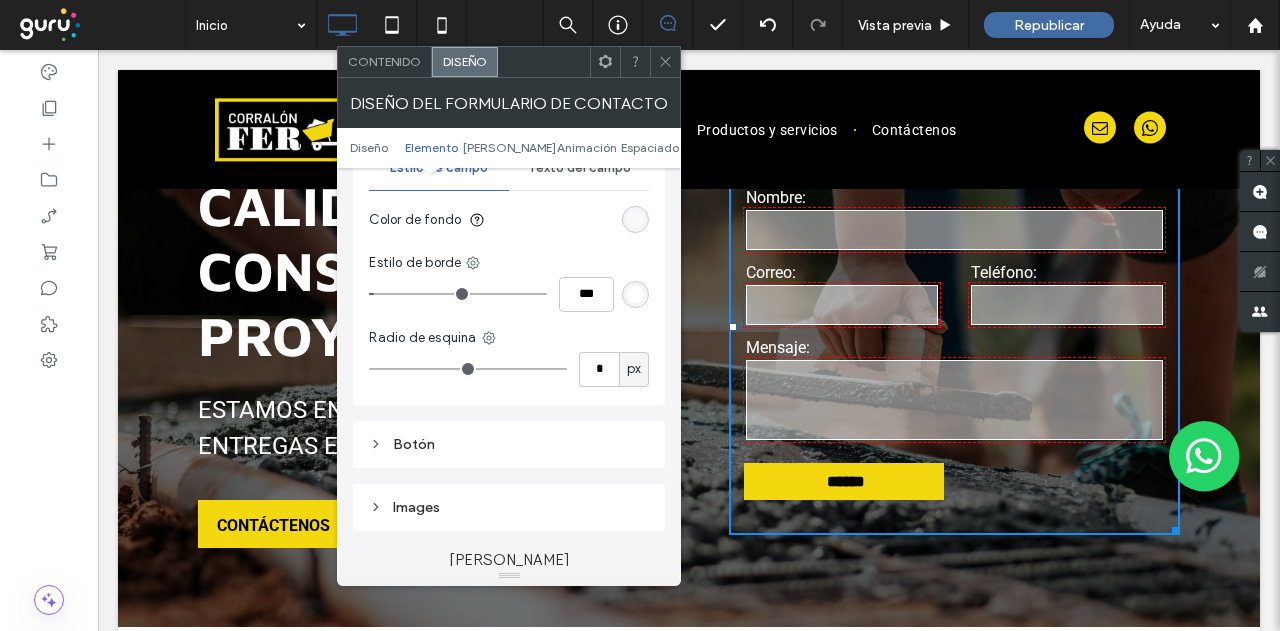 scroll, scrollTop: 400, scrollLeft: 0, axis: vertical 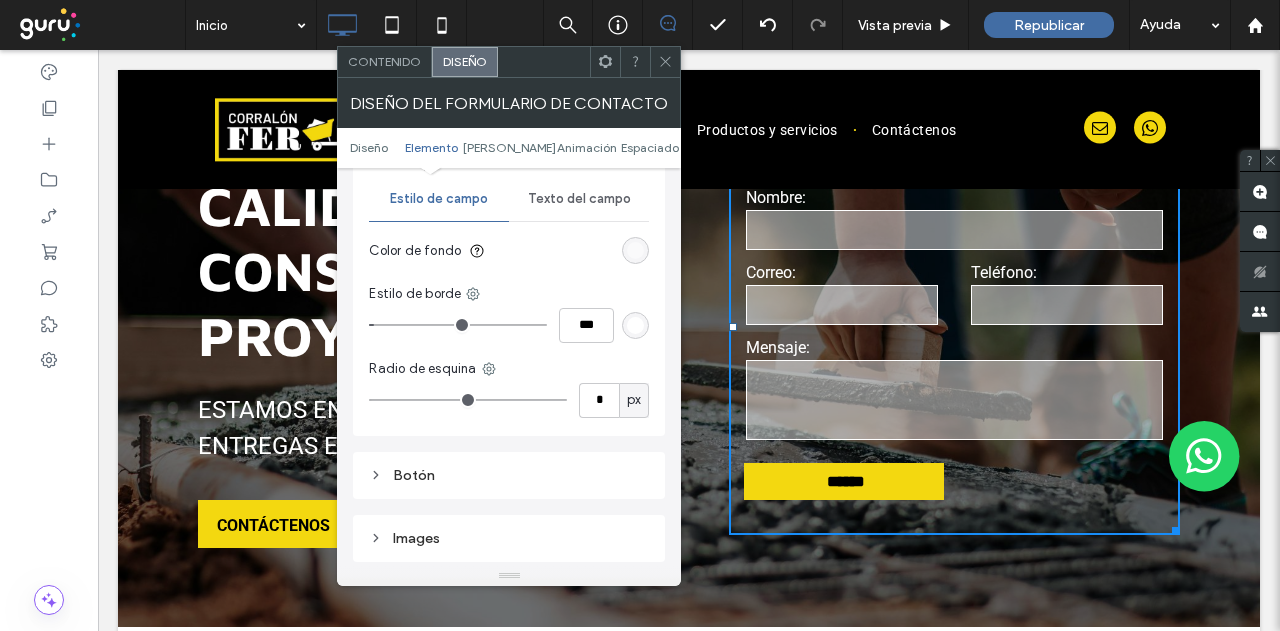 click on "Texto del campo" at bounding box center [579, 199] 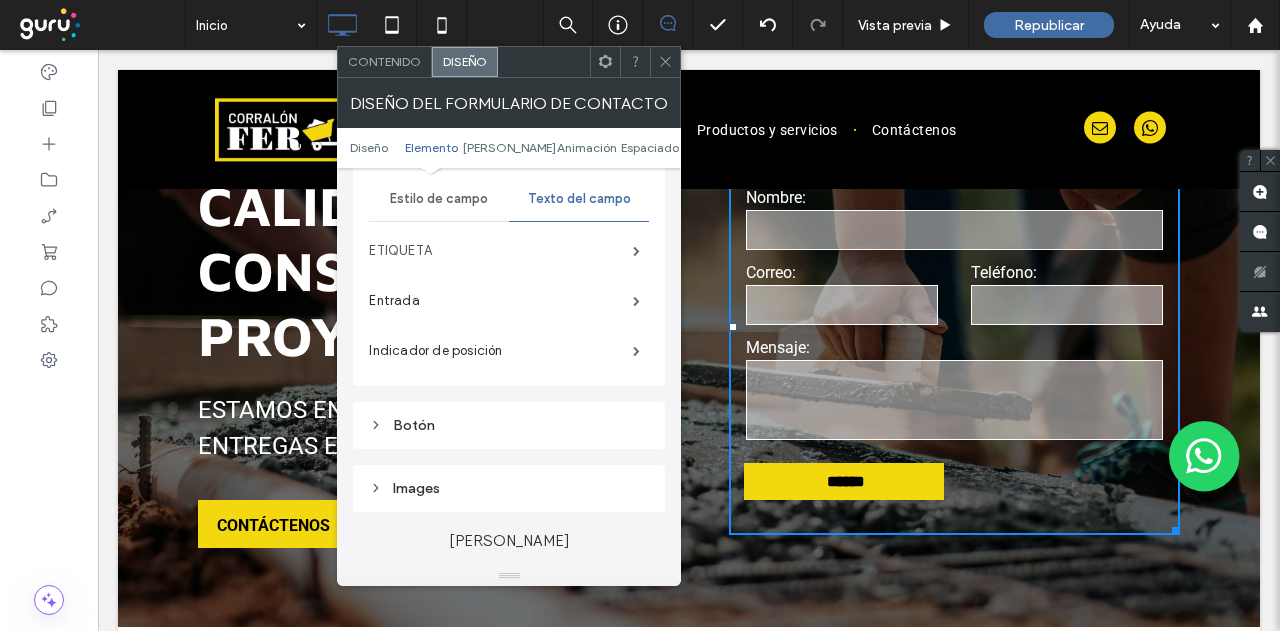 click on "ETIQUETA" at bounding box center [501, 251] 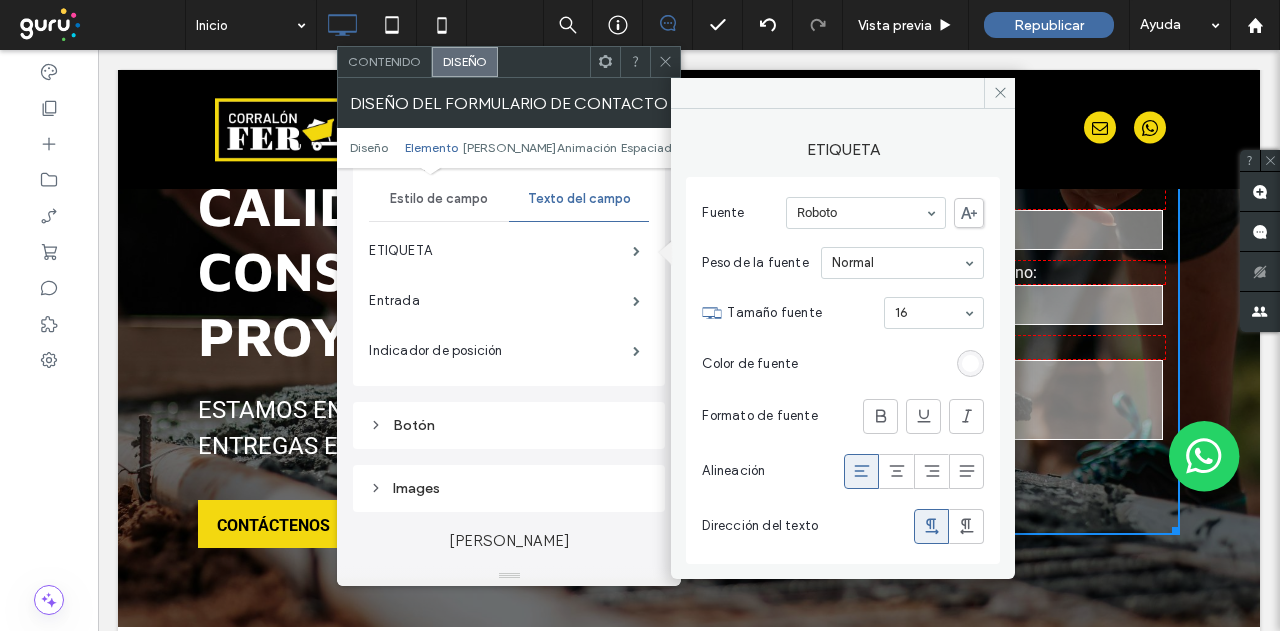 click at bounding box center [970, 363] 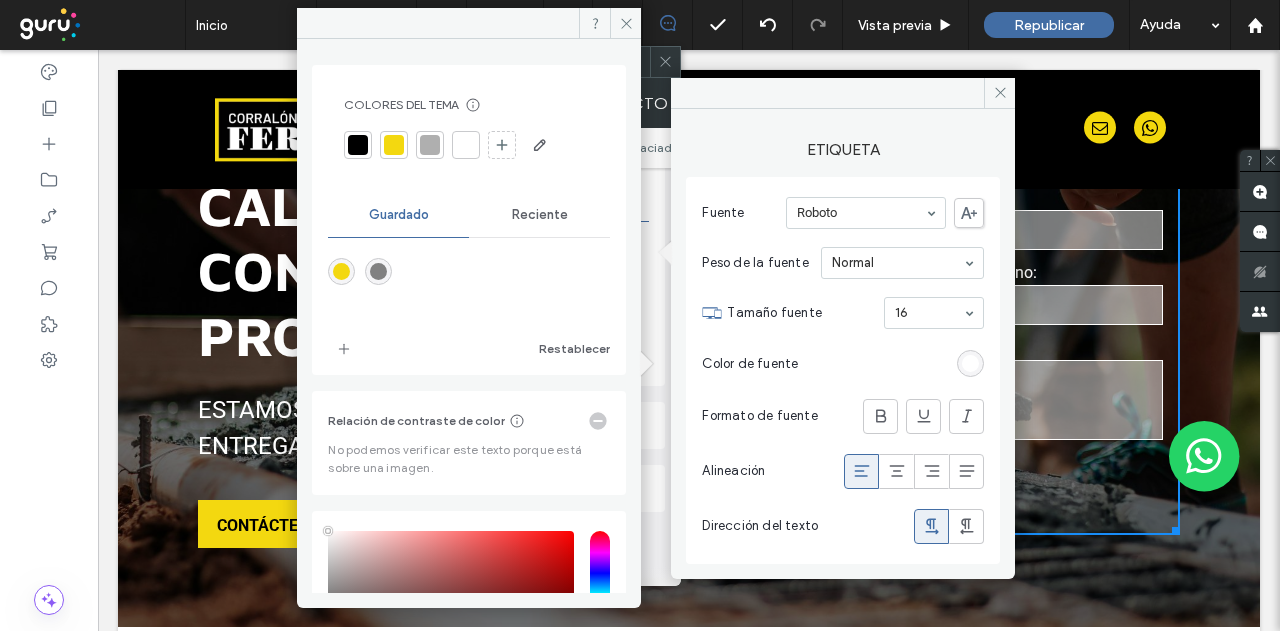click at bounding box center (358, 145) 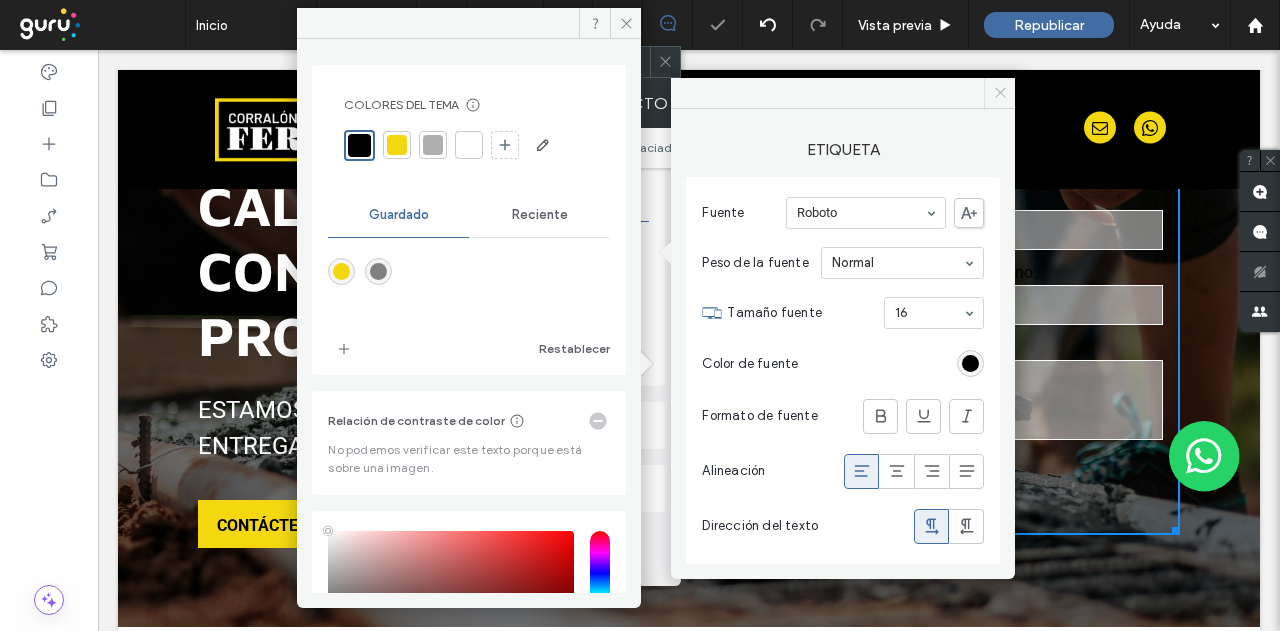 click 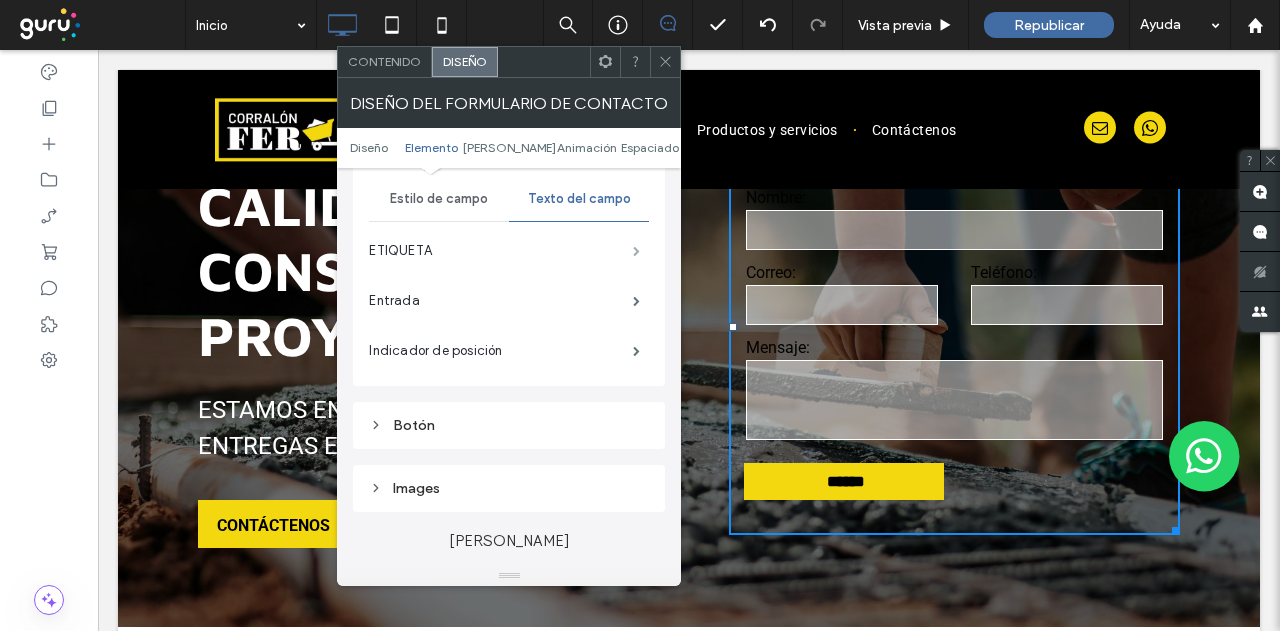 click at bounding box center (636, 251) 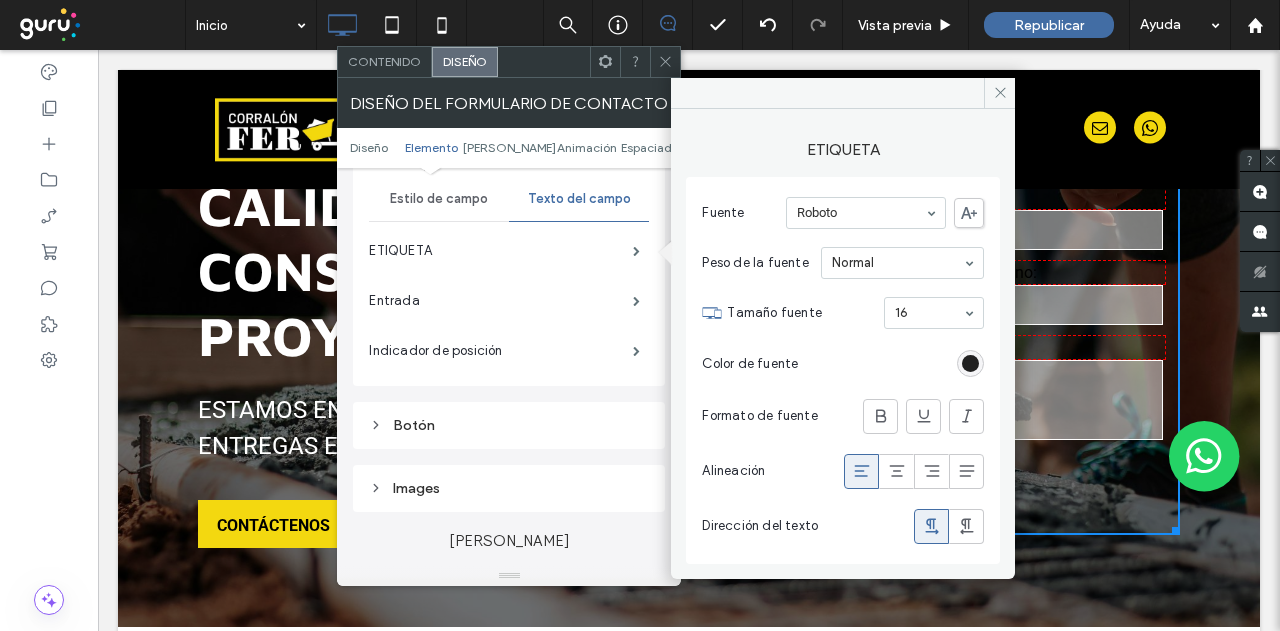 click at bounding box center (970, 363) 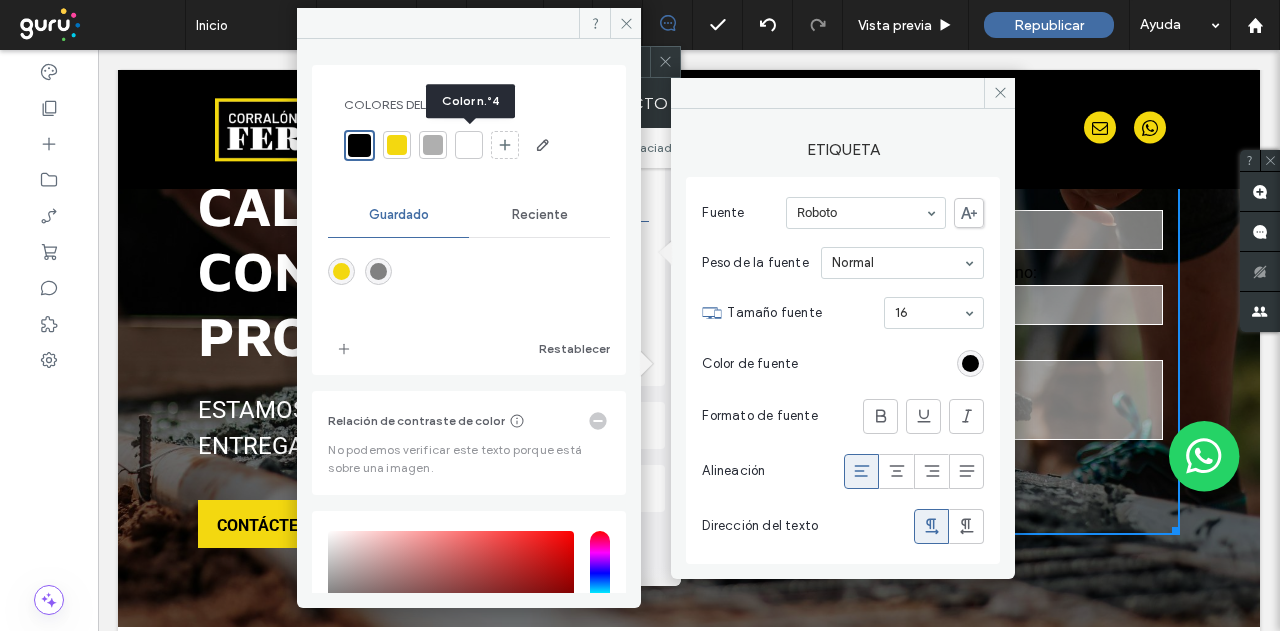 click at bounding box center (469, 145) 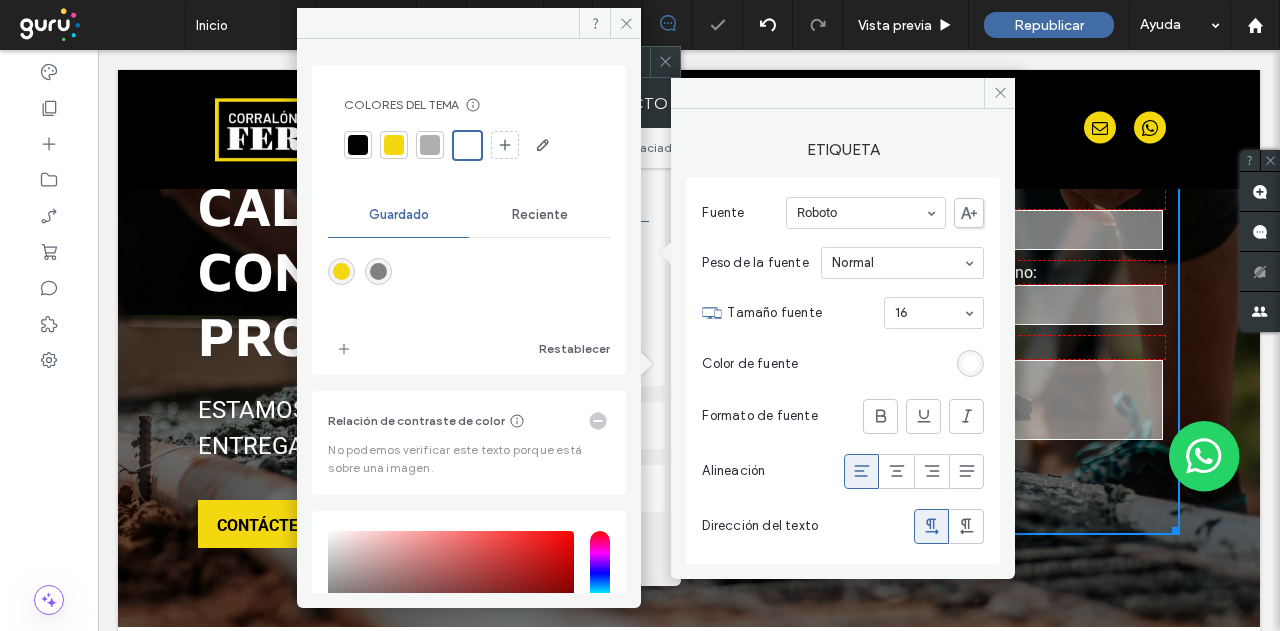 click 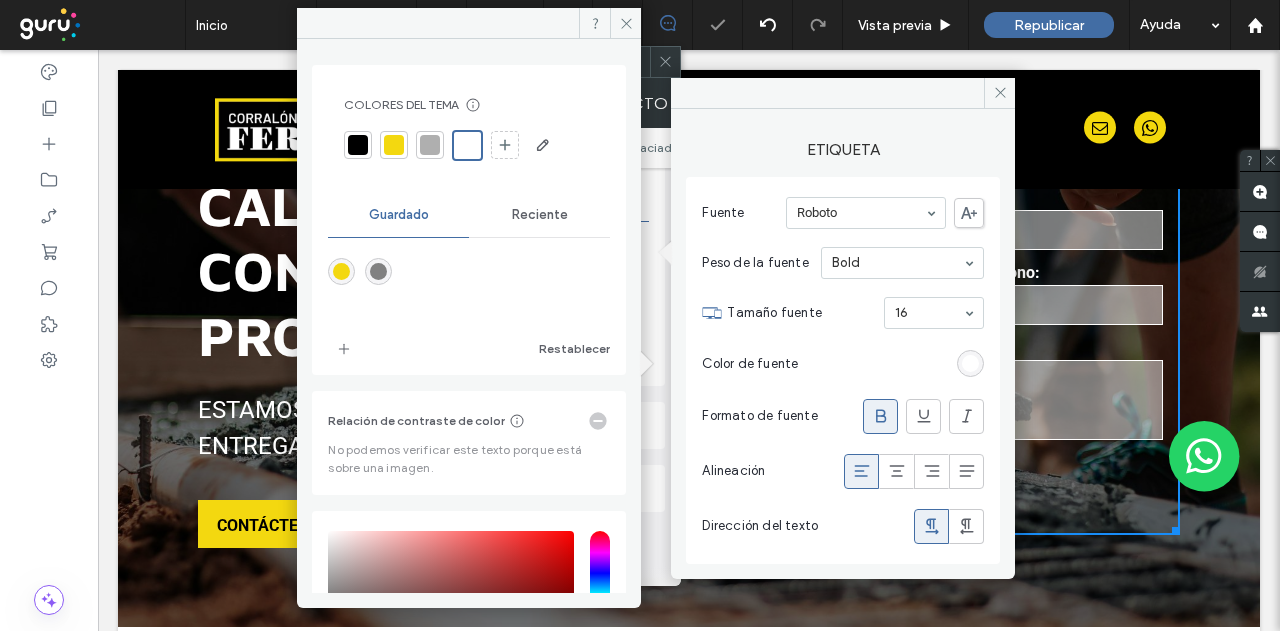 click on "[PERSON_NAME] Estilo [PERSON_NAME] Texto del campo ETIQUETA Entrada Indicador de posición" at bounding box center (509, 263) 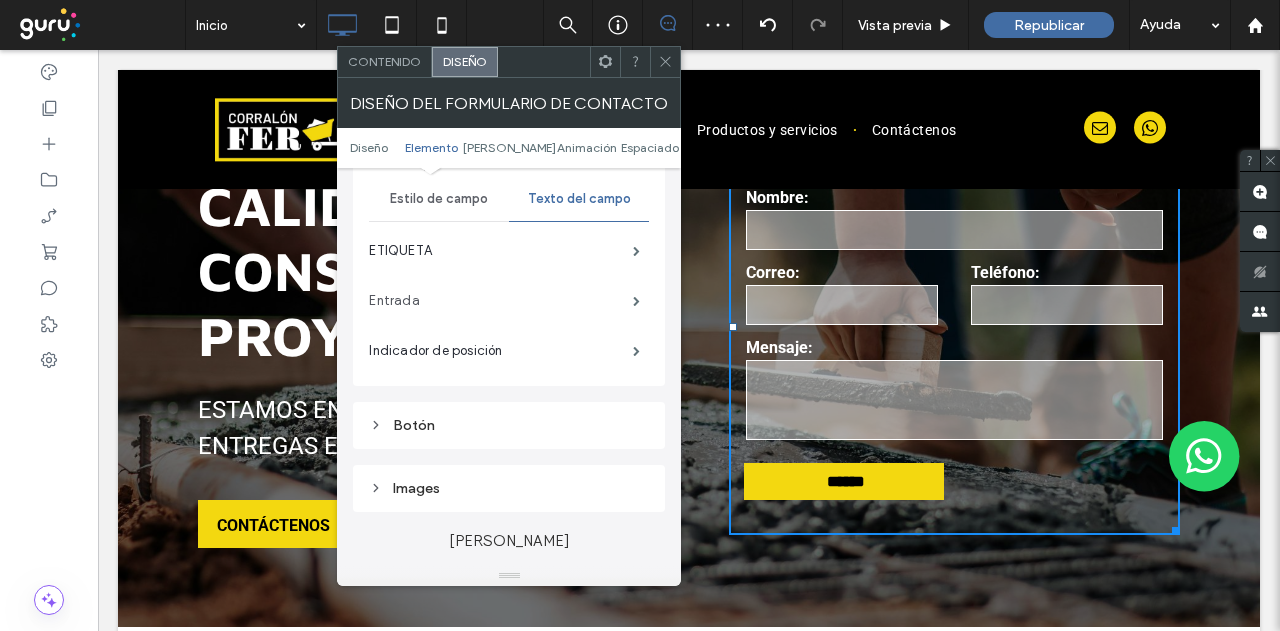 click on "Entrada" at bounding box center [501, 301] 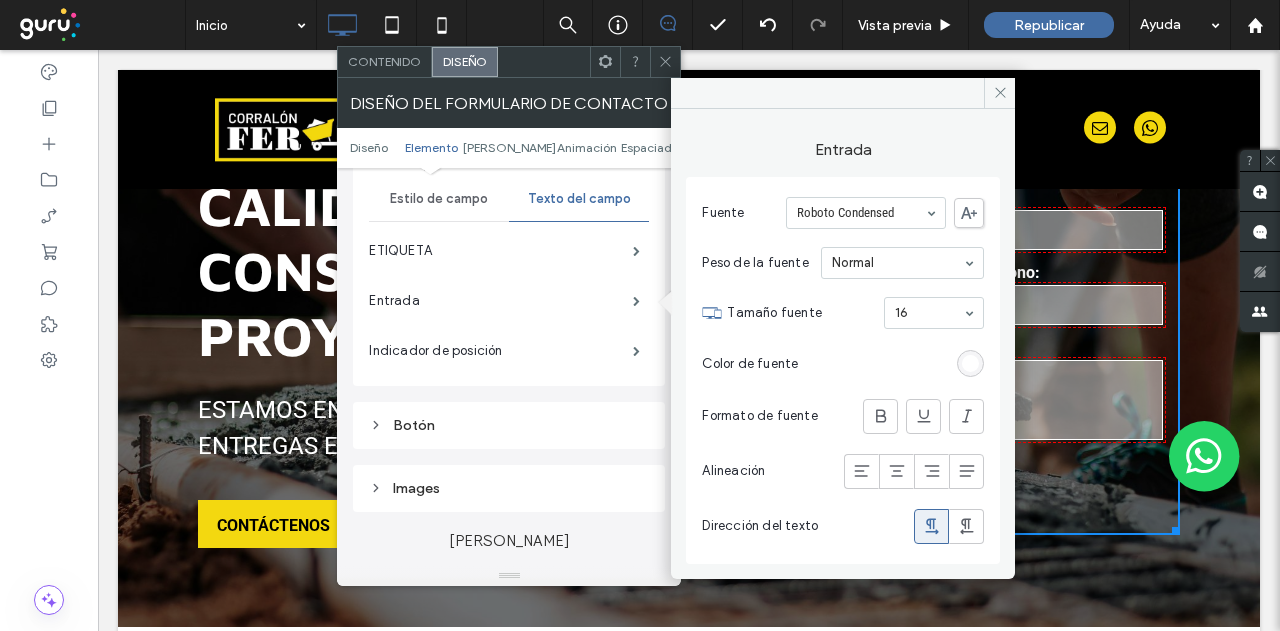 click on "Color de fuente" at bounding box center (843, 364) 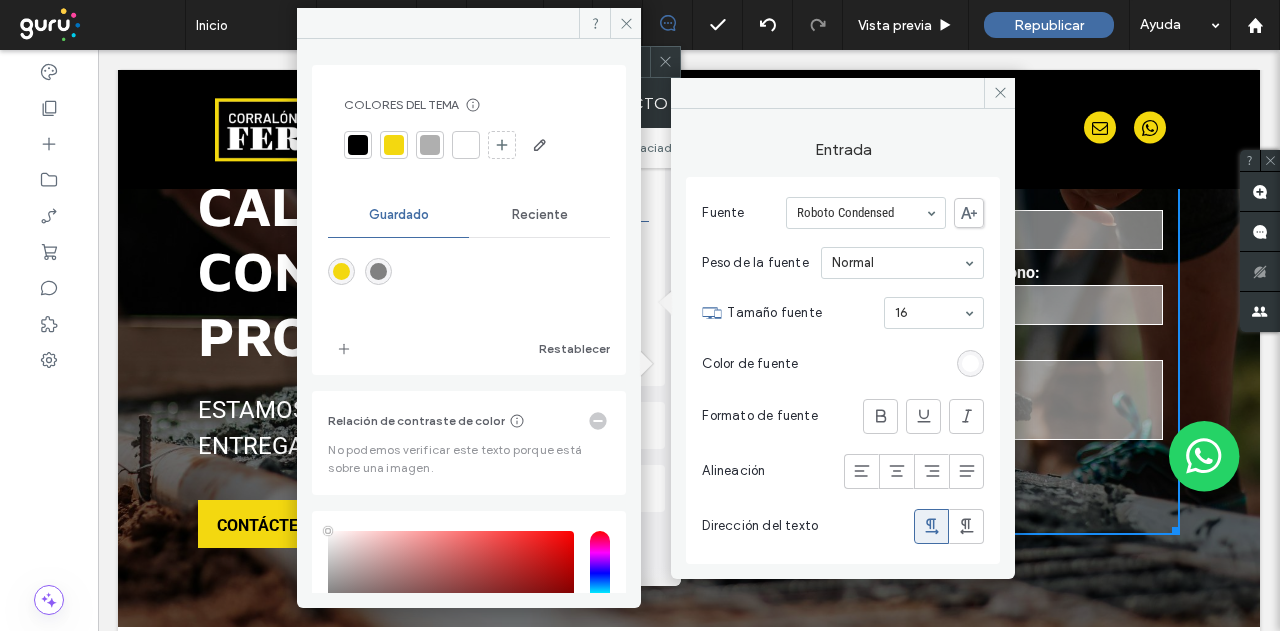 click at bounding box center [358, 145] 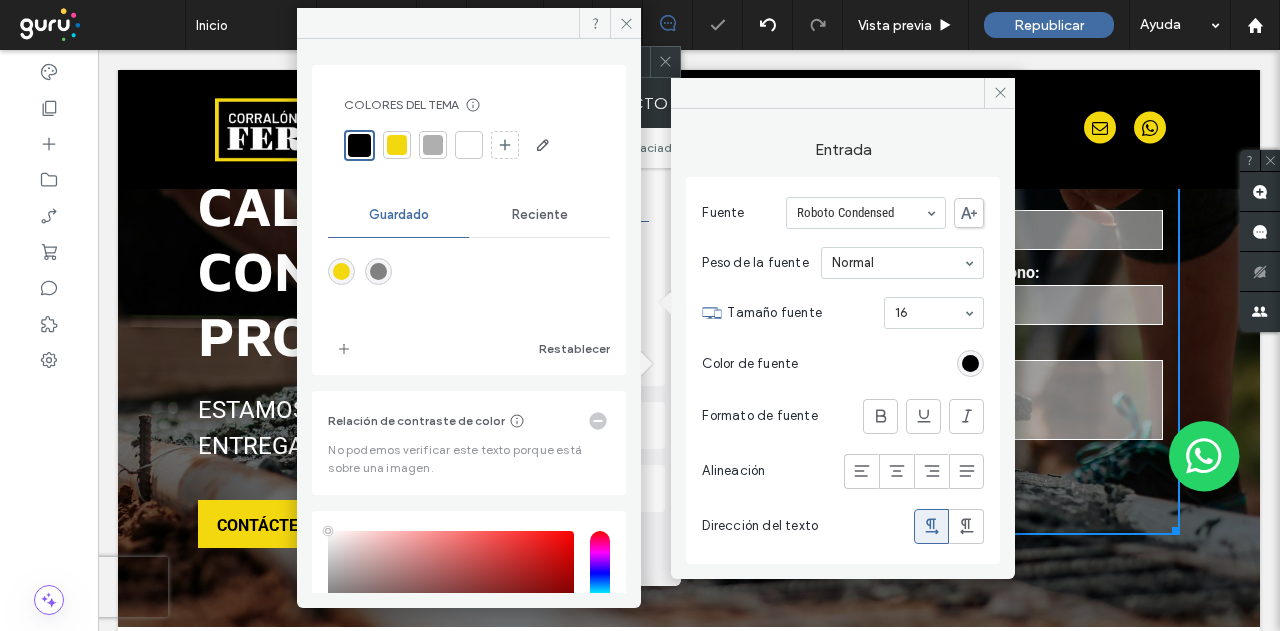 click at bounding box center [954, 230] 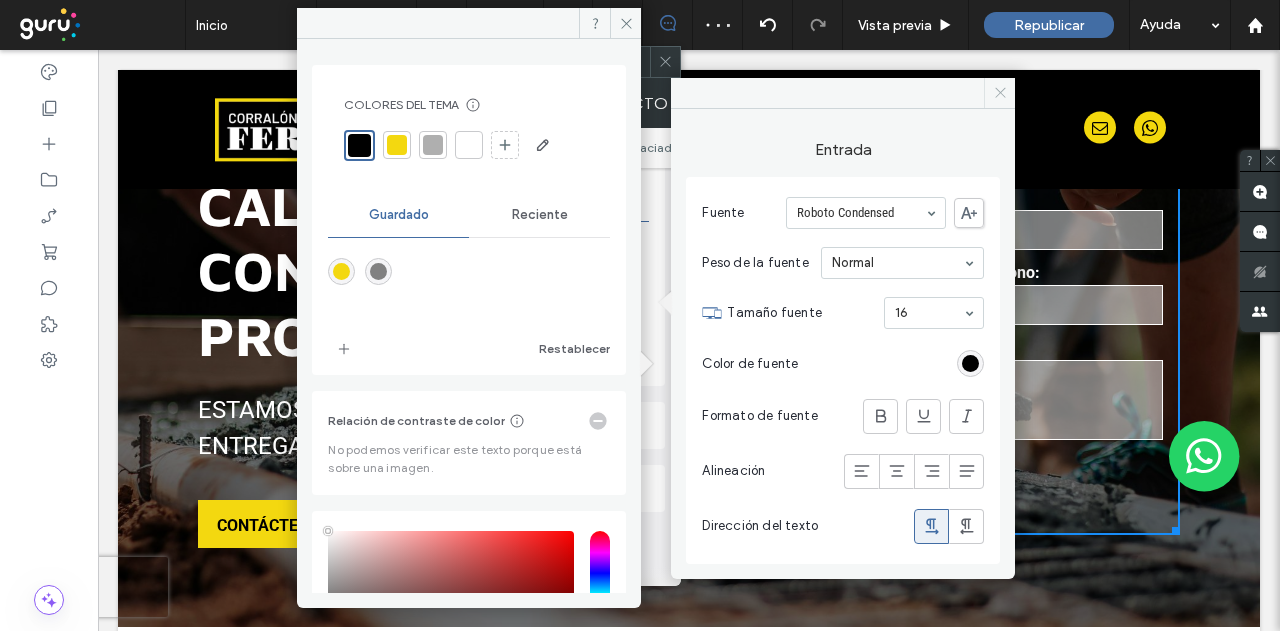 click 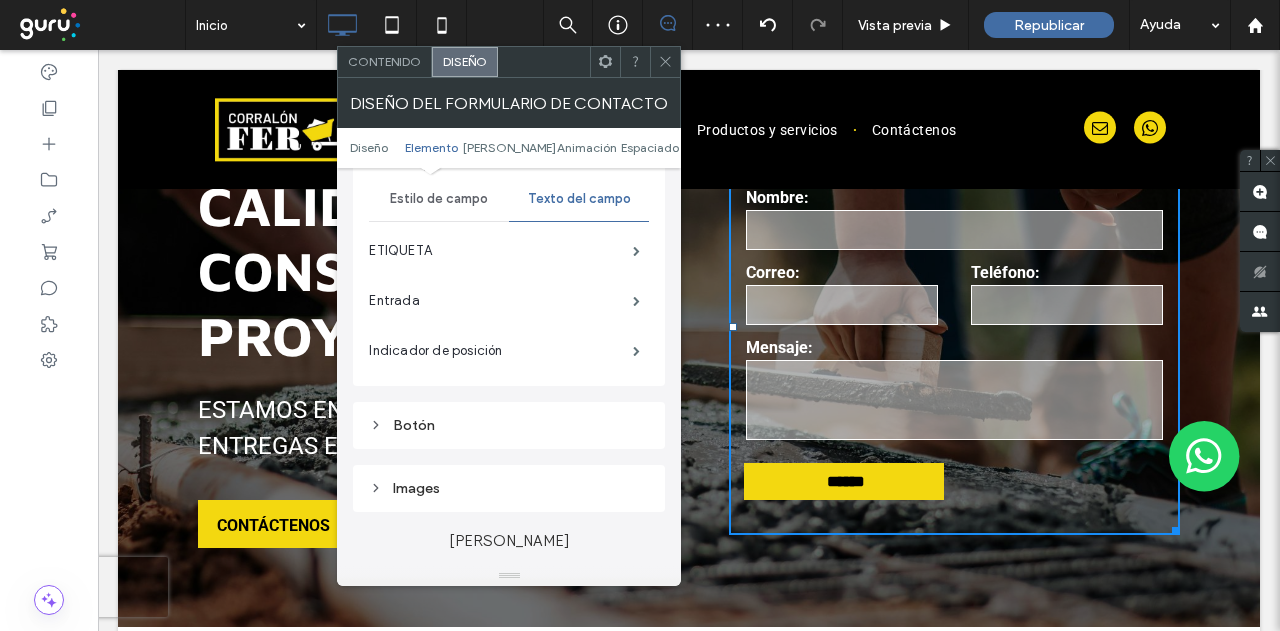 click at bounding box center [954, 230] 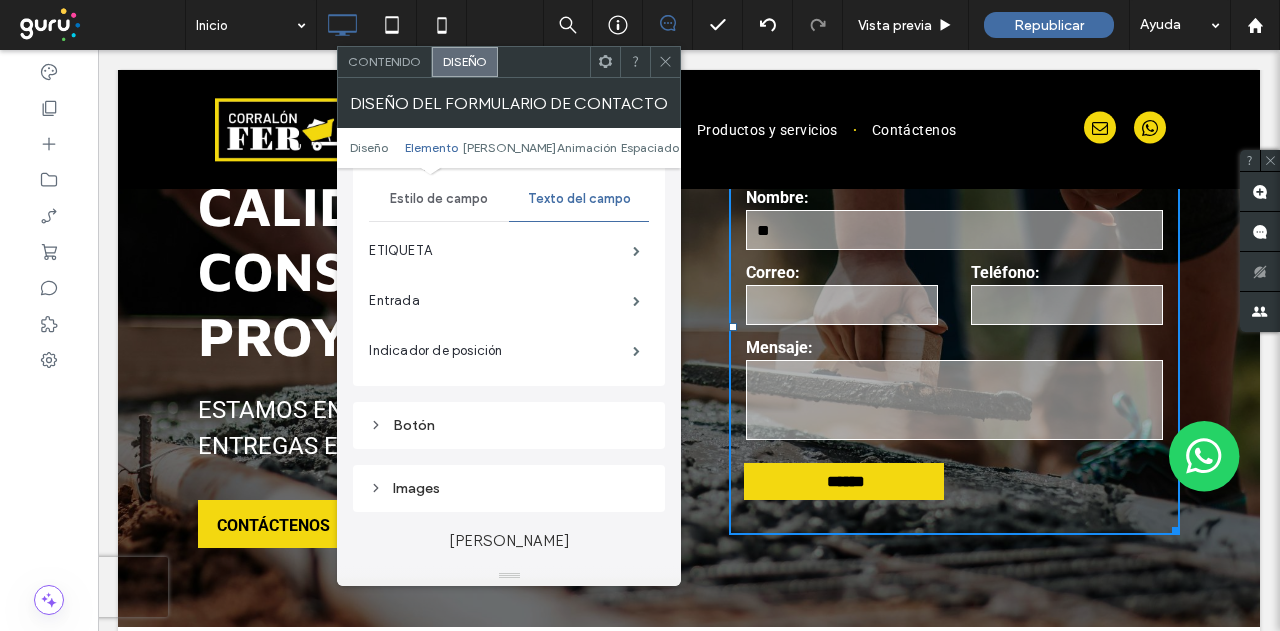 type on "*" 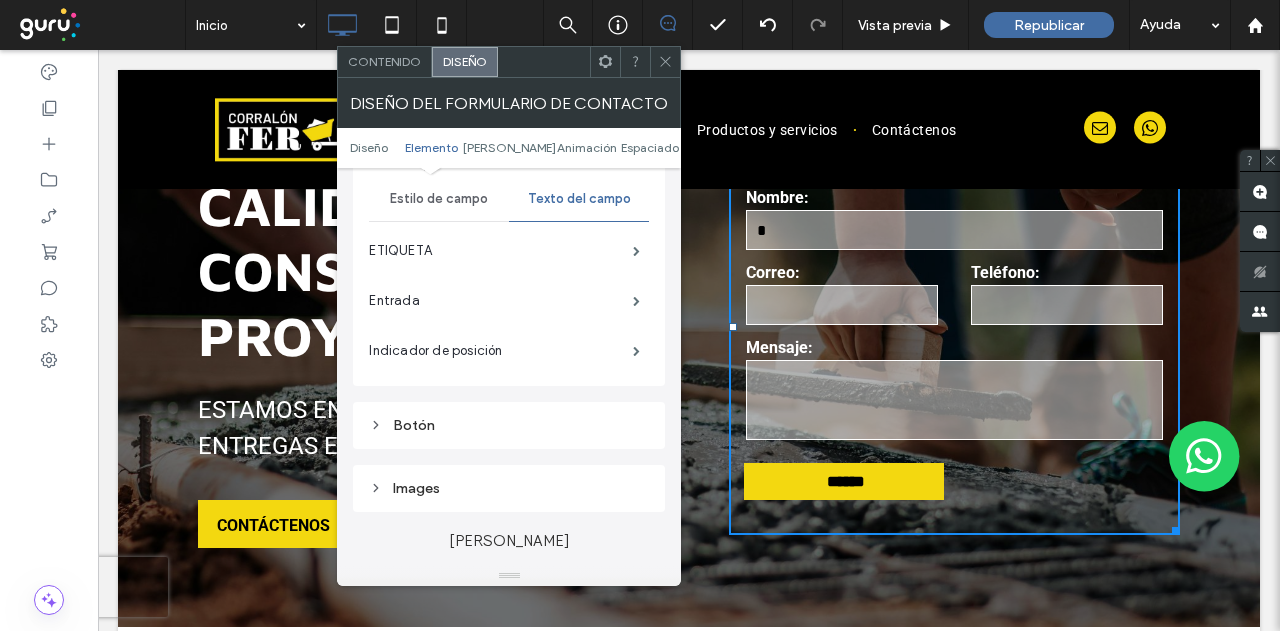 type 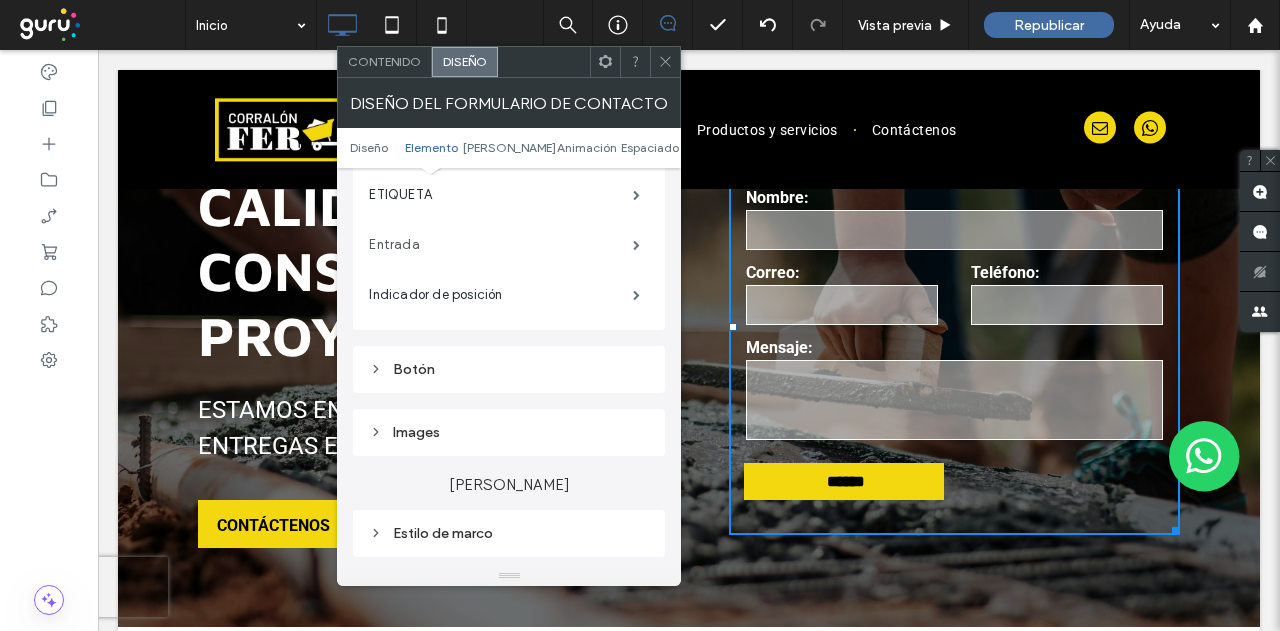 scroll, scrollTop: 500, scrollLeft: 0, axis: vertical 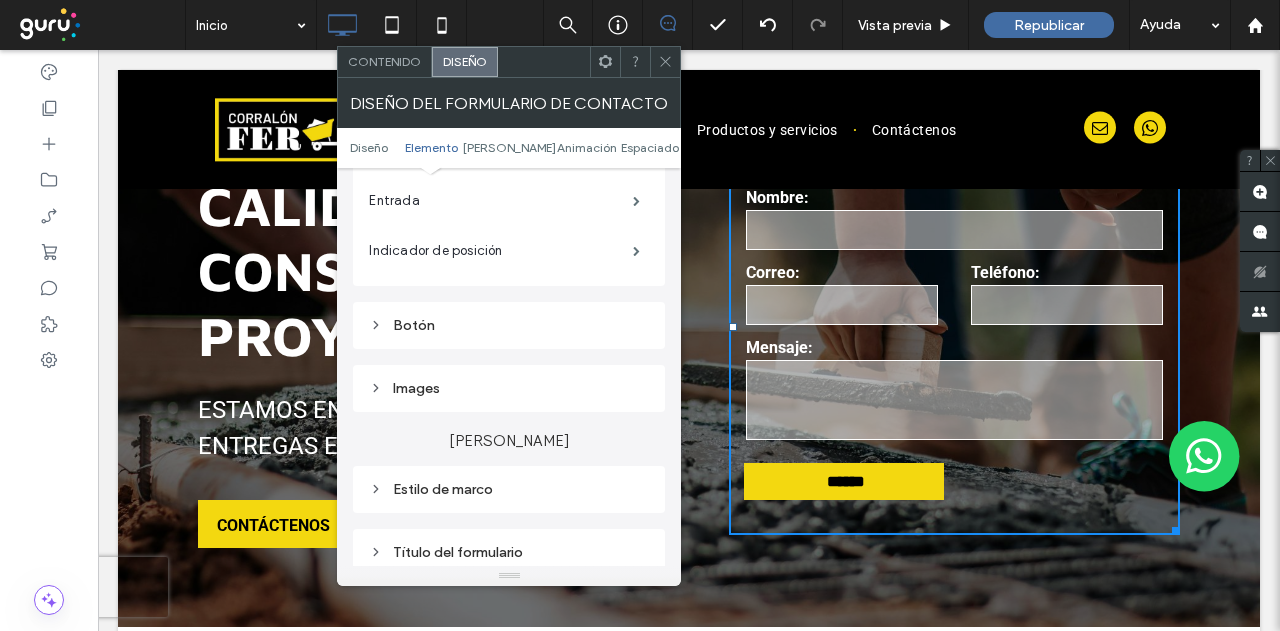 click 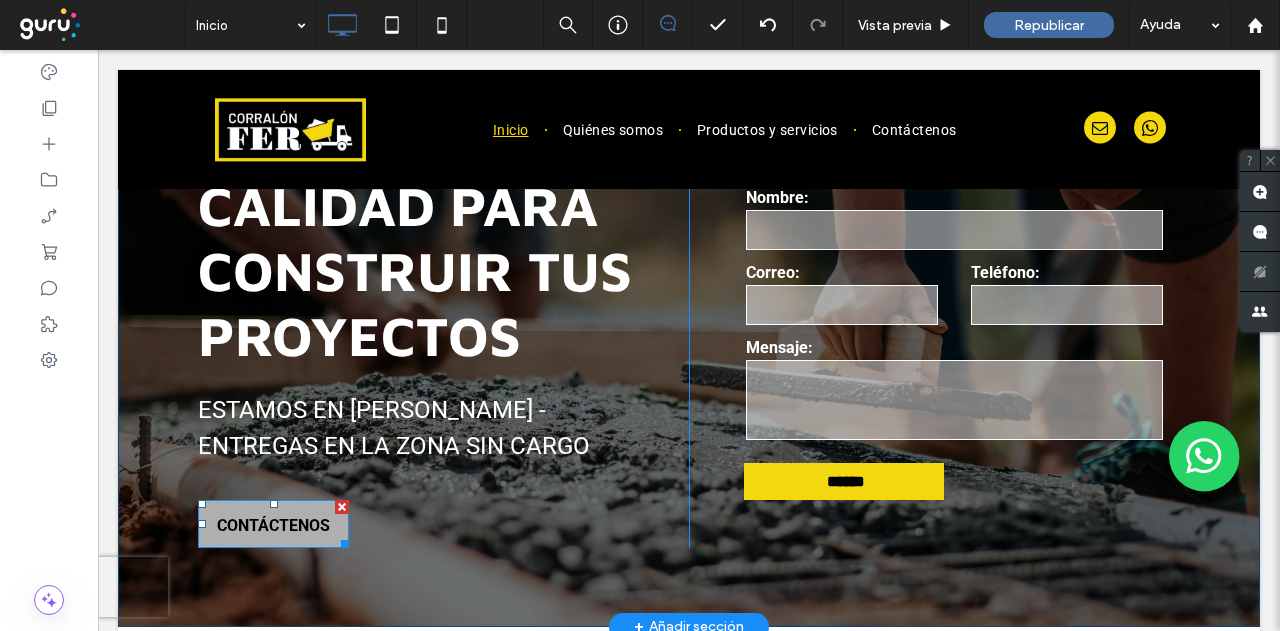 click on "CONTÁCTENOS" at bounding box center [273, 525] 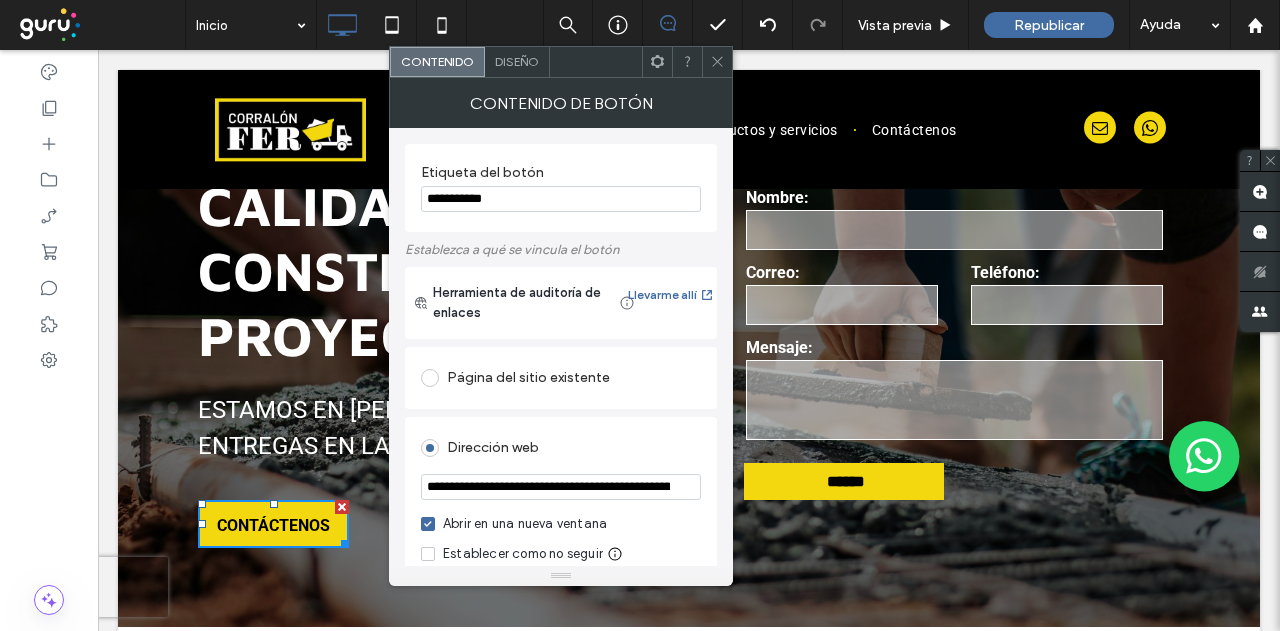 drag, startPoint x: 462, startPoint y: 195, endPoint x: 473, endPoint y: 195, distance: 11 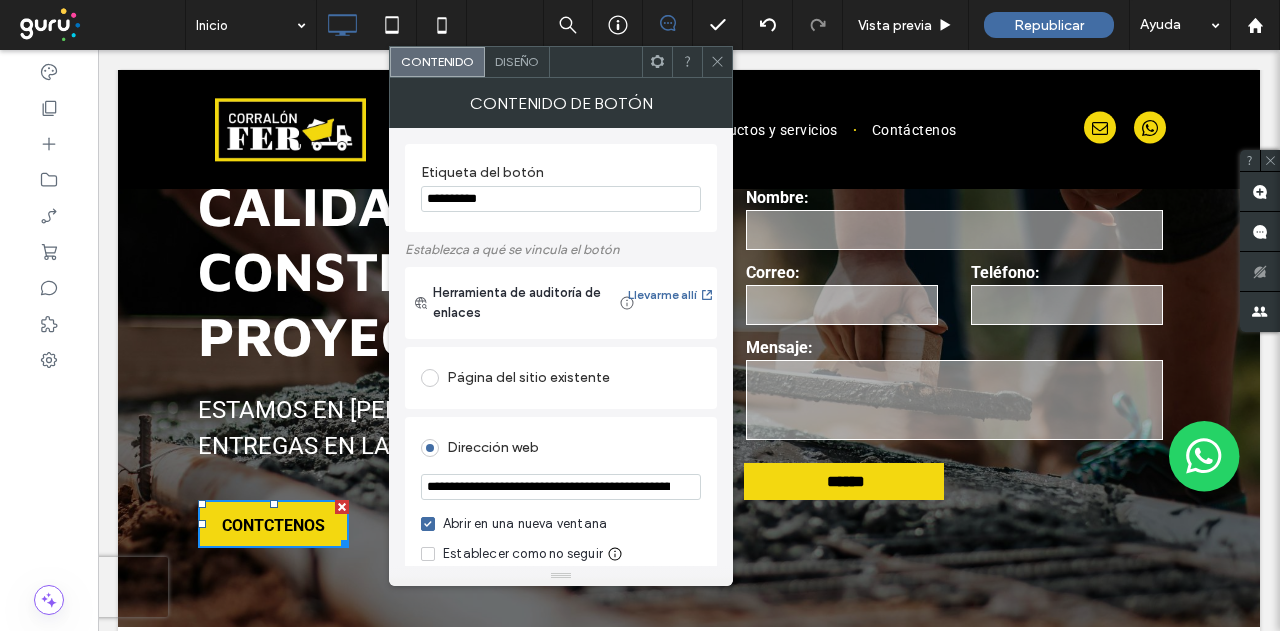 click on "**********" at bounding box center [561, 199] 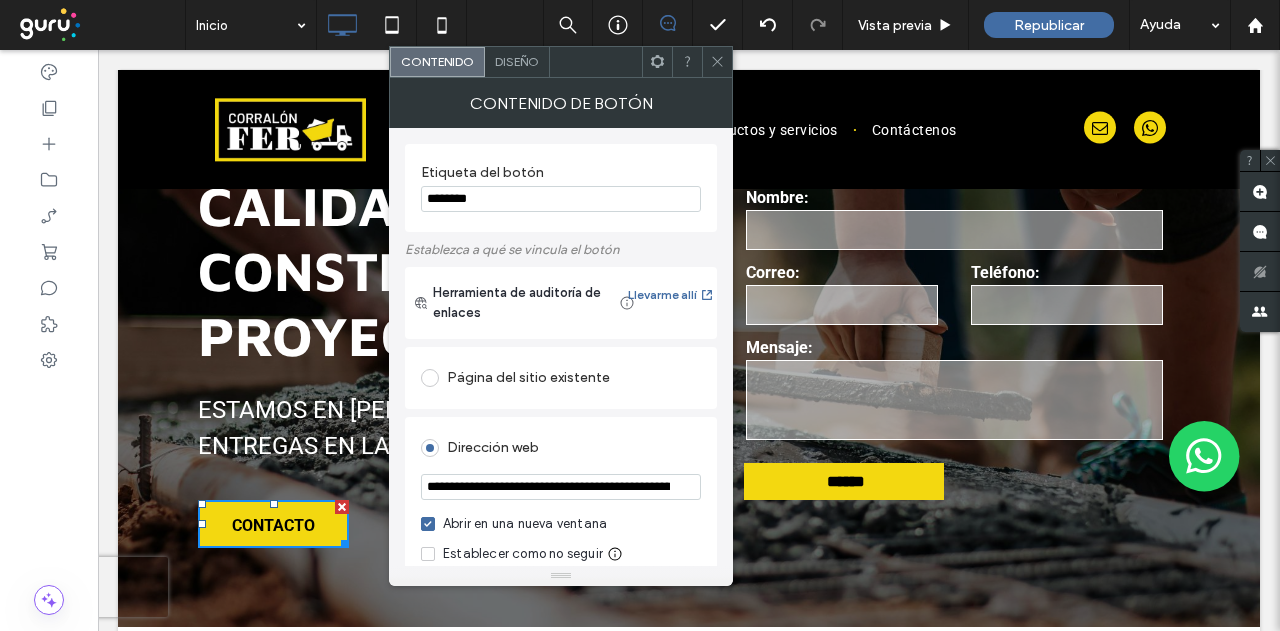 type on "********" 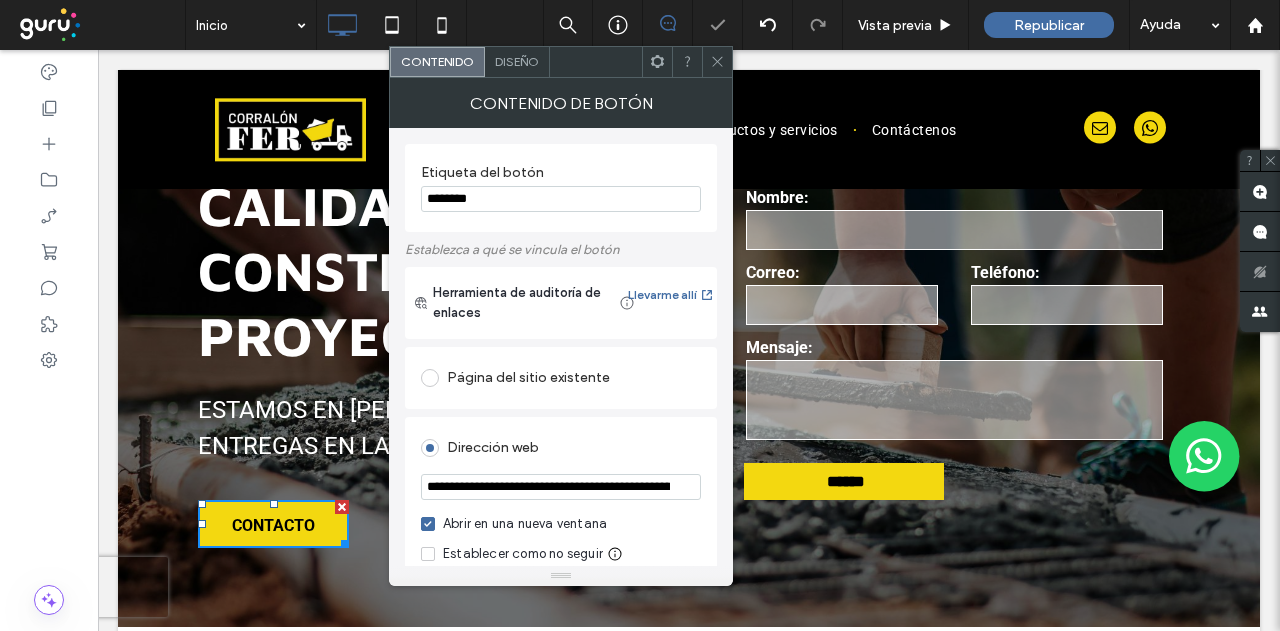 click 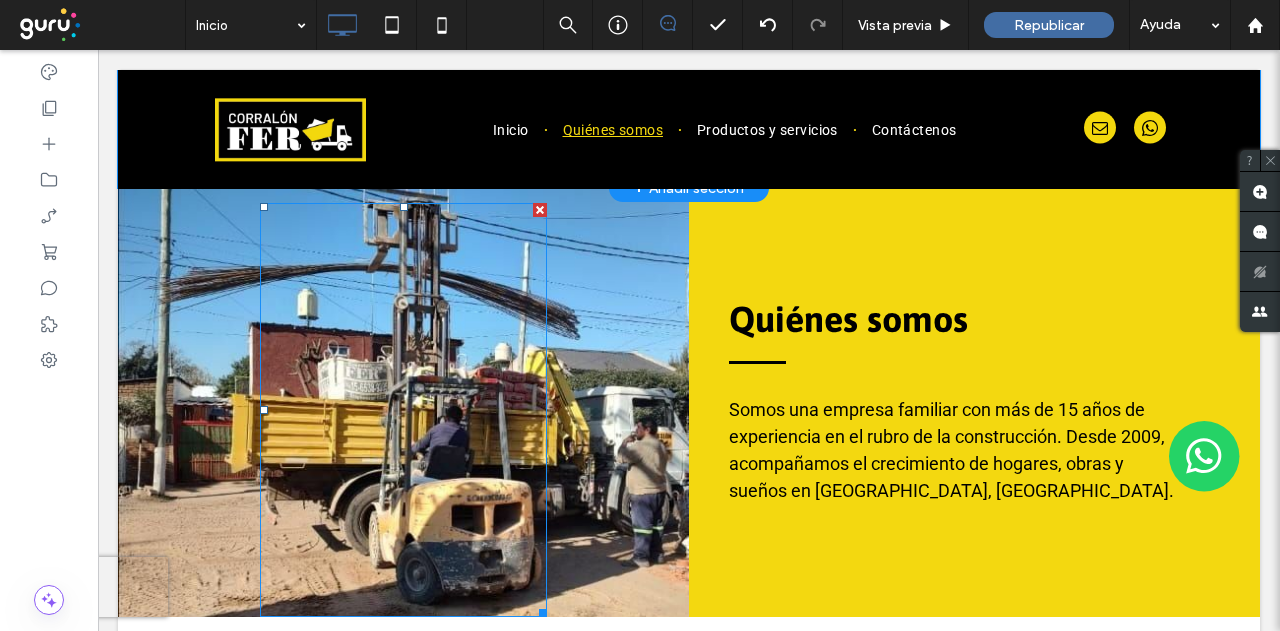 scroll, scrollTop: 1100, scrollLeft: 0, axis: vertical 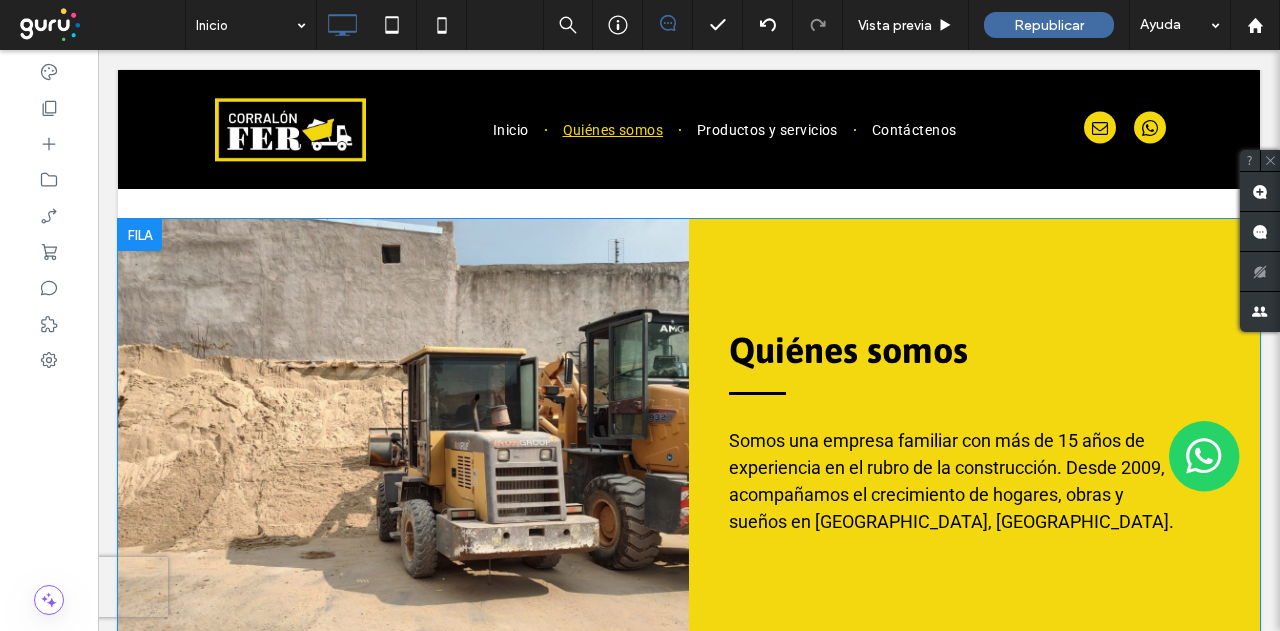 click at bounding box center [974, 433] 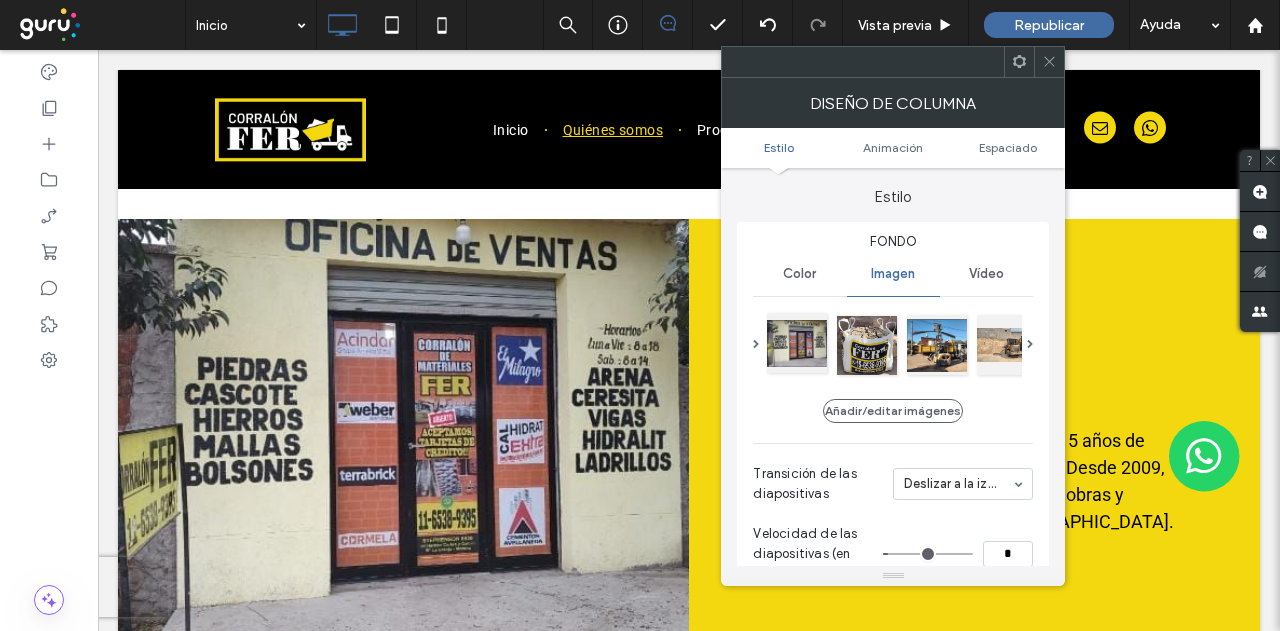 click at bounding box center (797, 343) 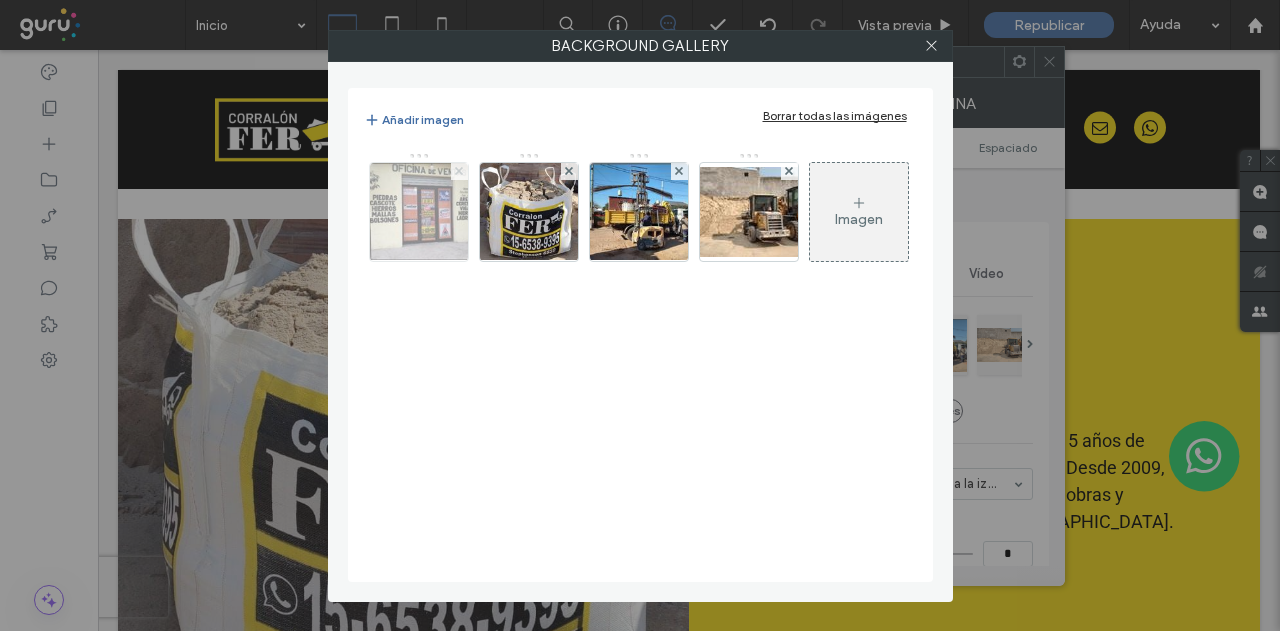 click 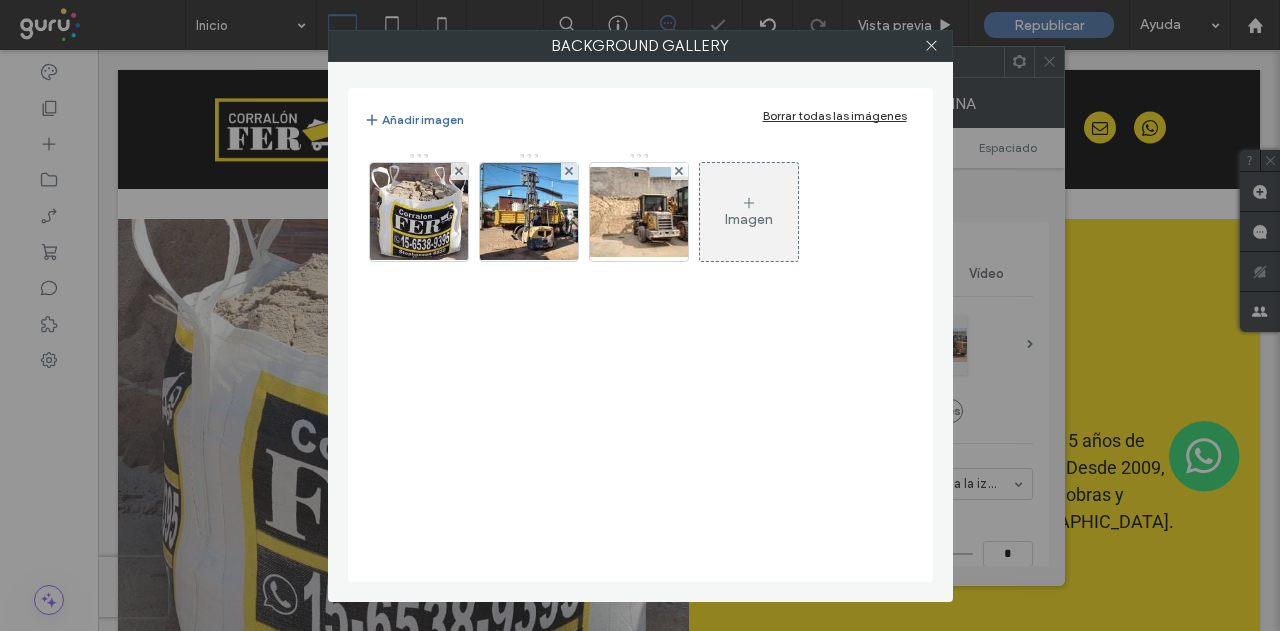 click 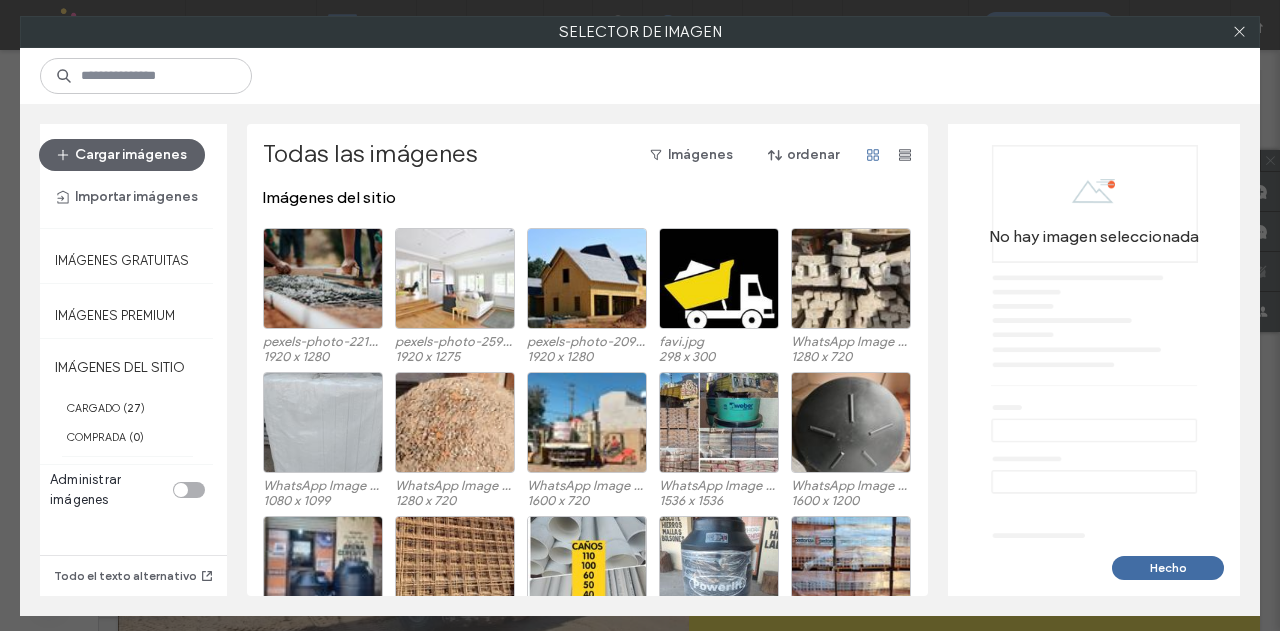 scroll, scrollTop: 0, scrollLeft: 0, axis: both 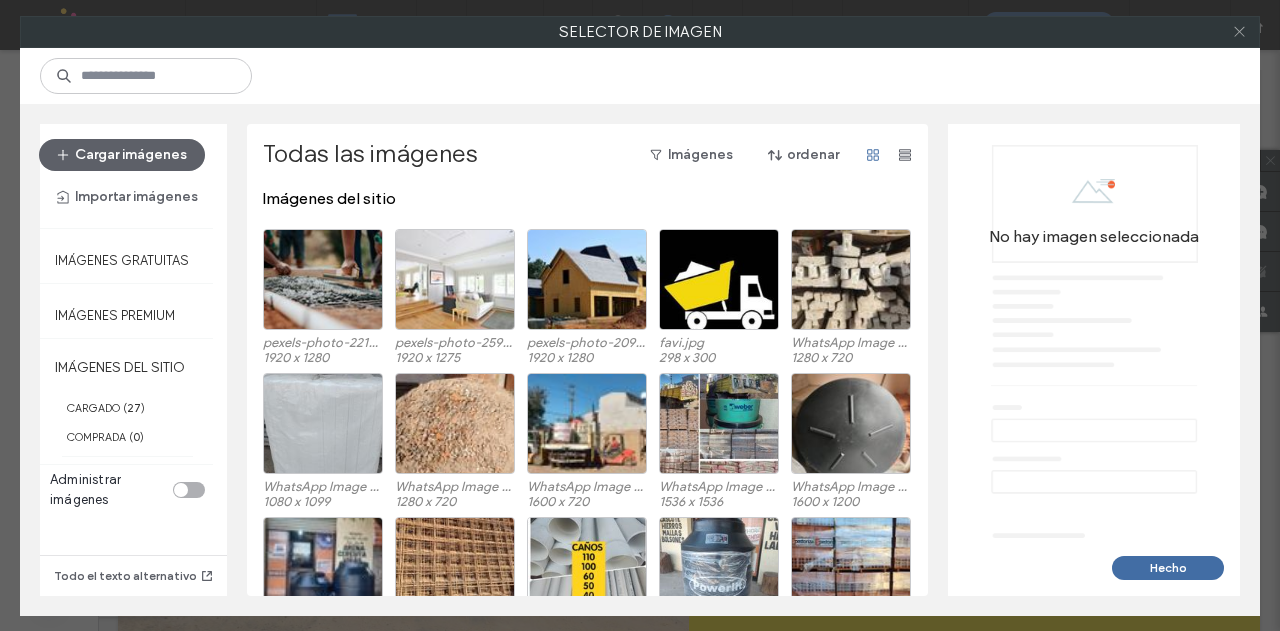 click 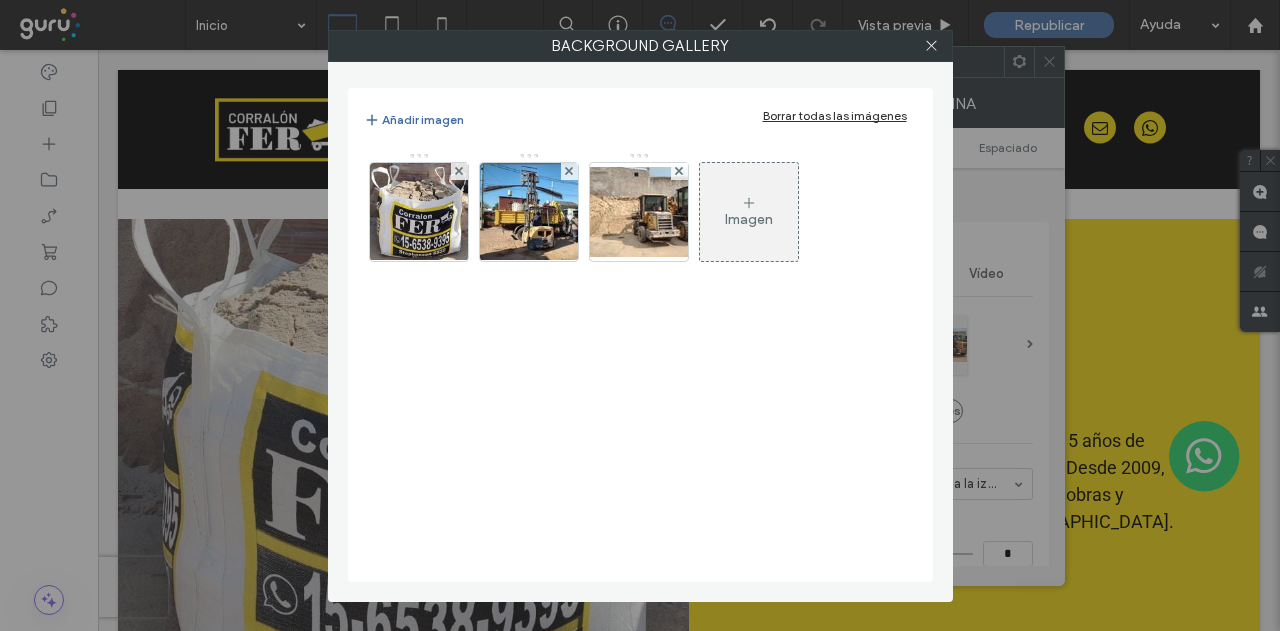 click on "Imagen" at bounding box center (749, 219) 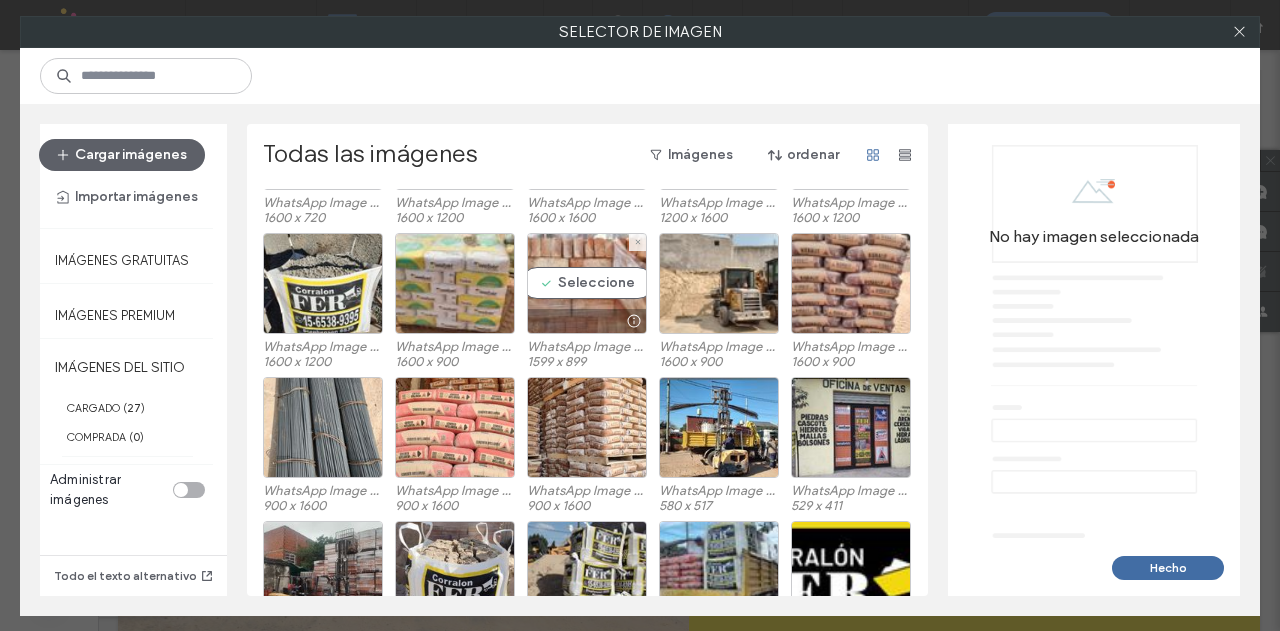 scroll, scrollTop: 528, scrollLeft: 0, axis: vertical 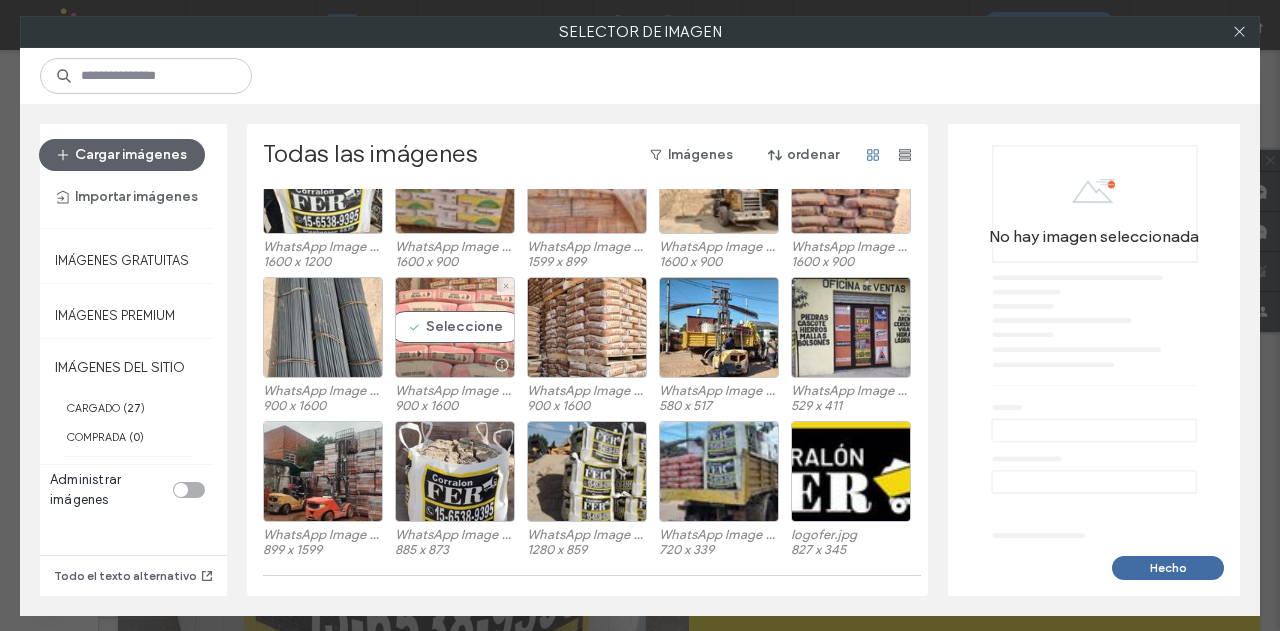 click on "Seleccione" at bounding box center (455, 327) 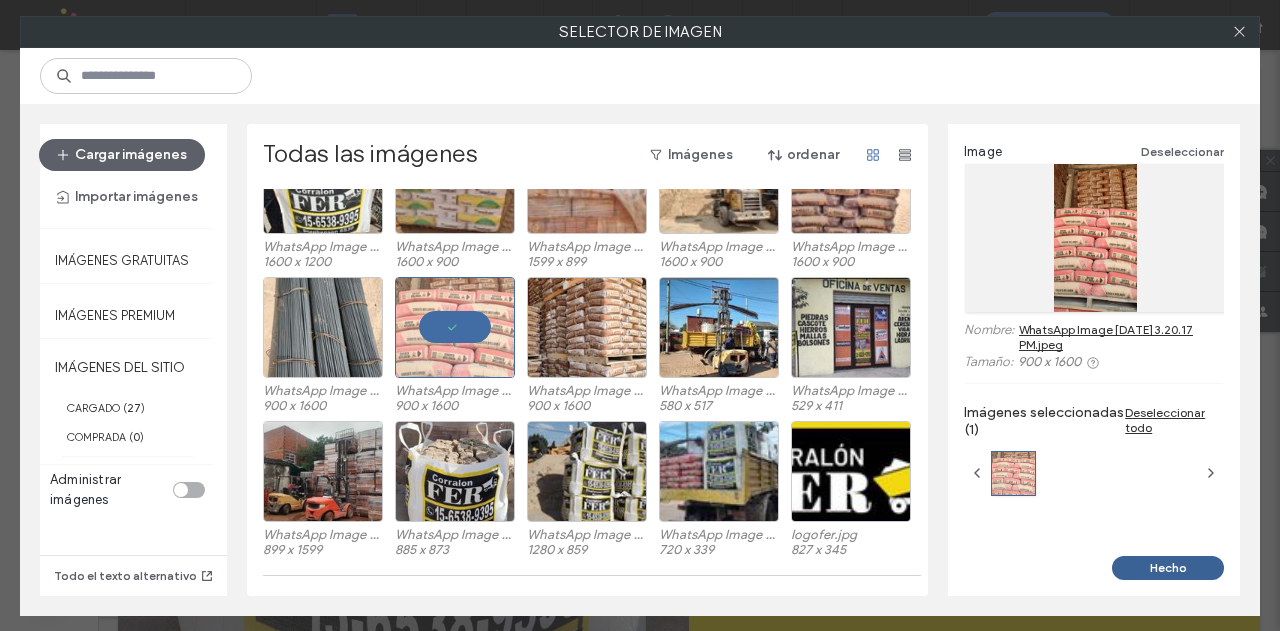 click on "Hecho" at bounding box center [1168, 568] 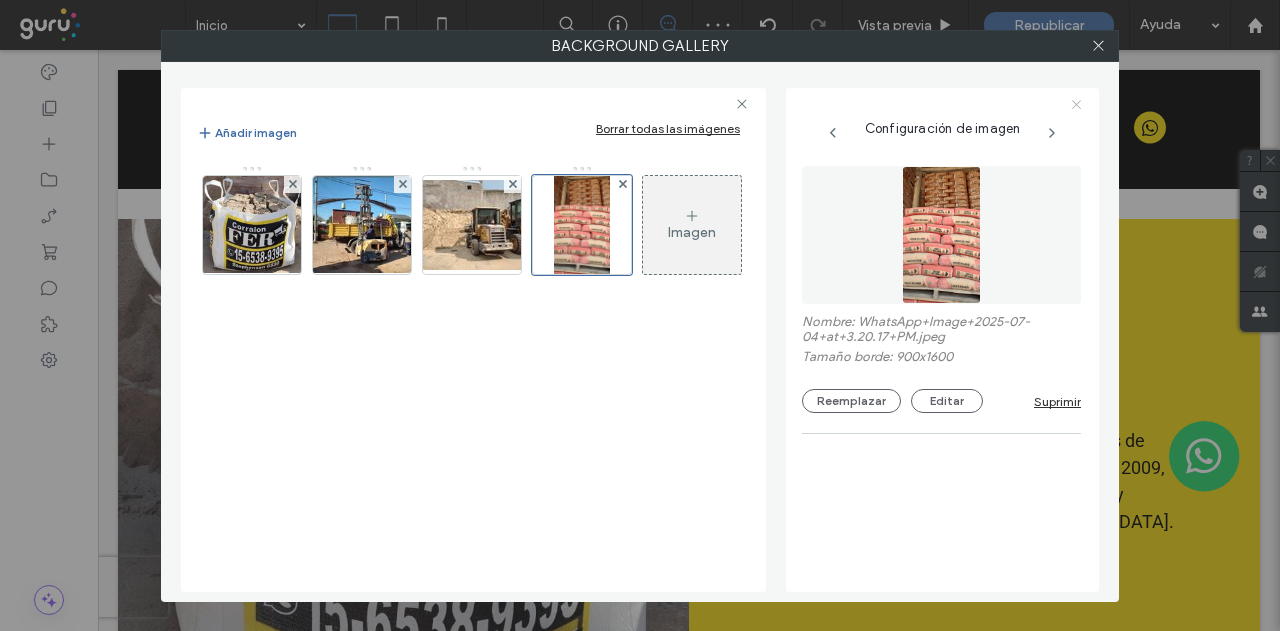 click 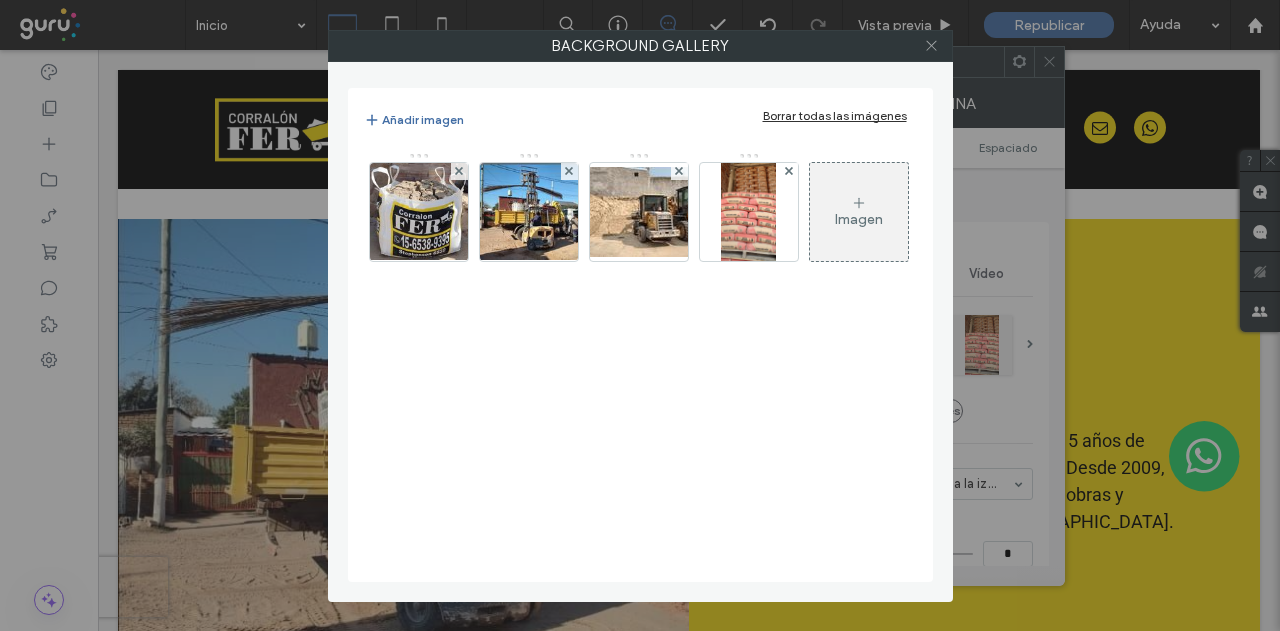 click 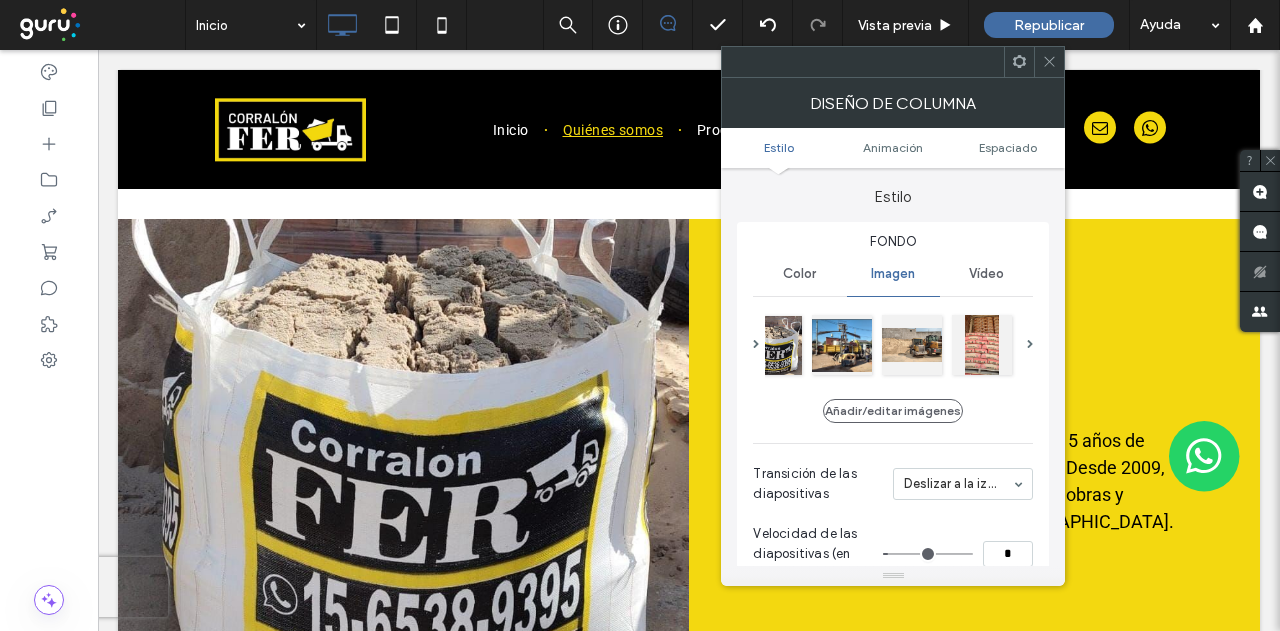 click 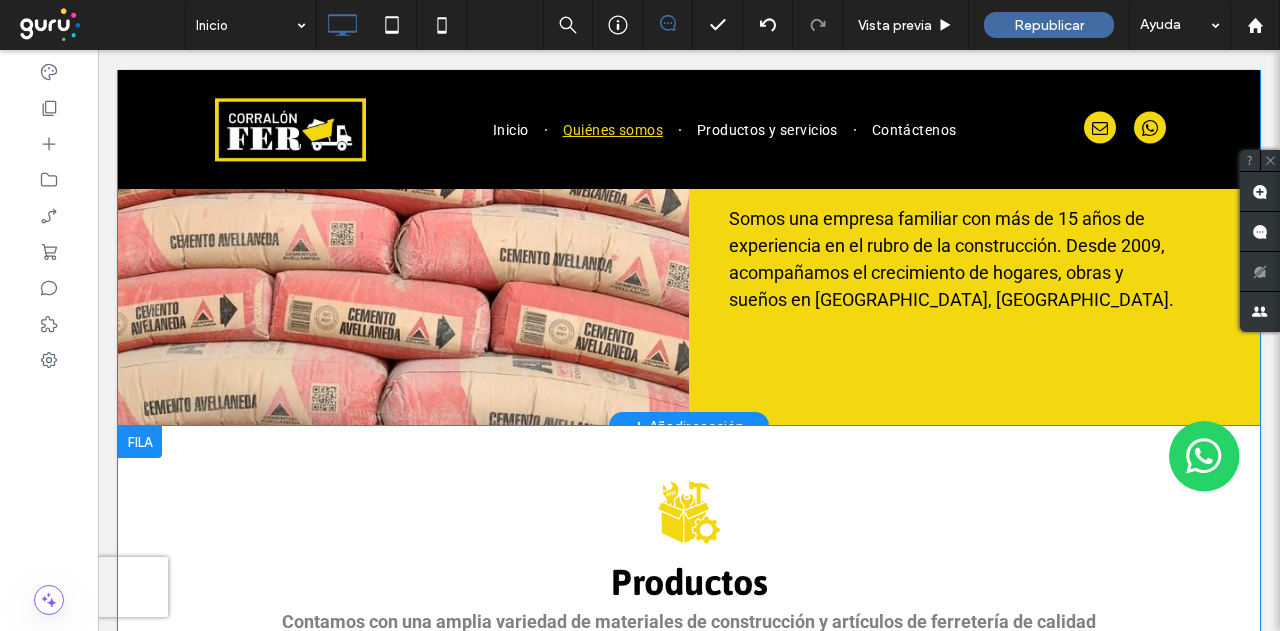 scroll, scrollTop: 1200, scrollLeft: 0, axis: vertical 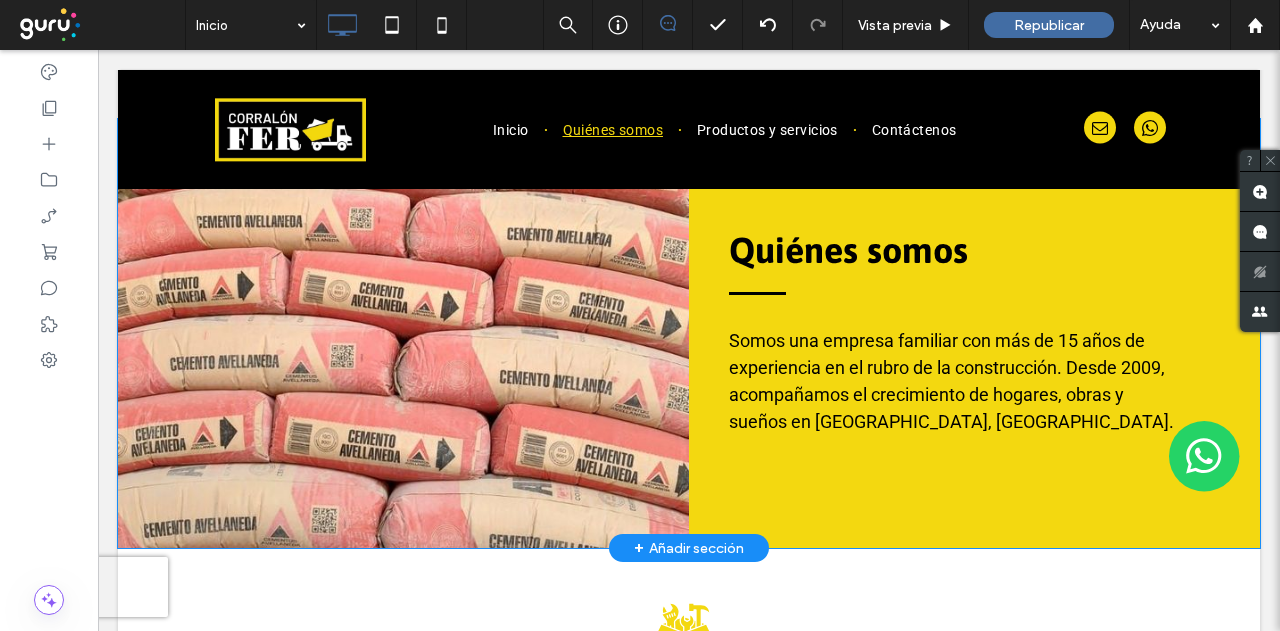 click at bounding box center [403, 333] 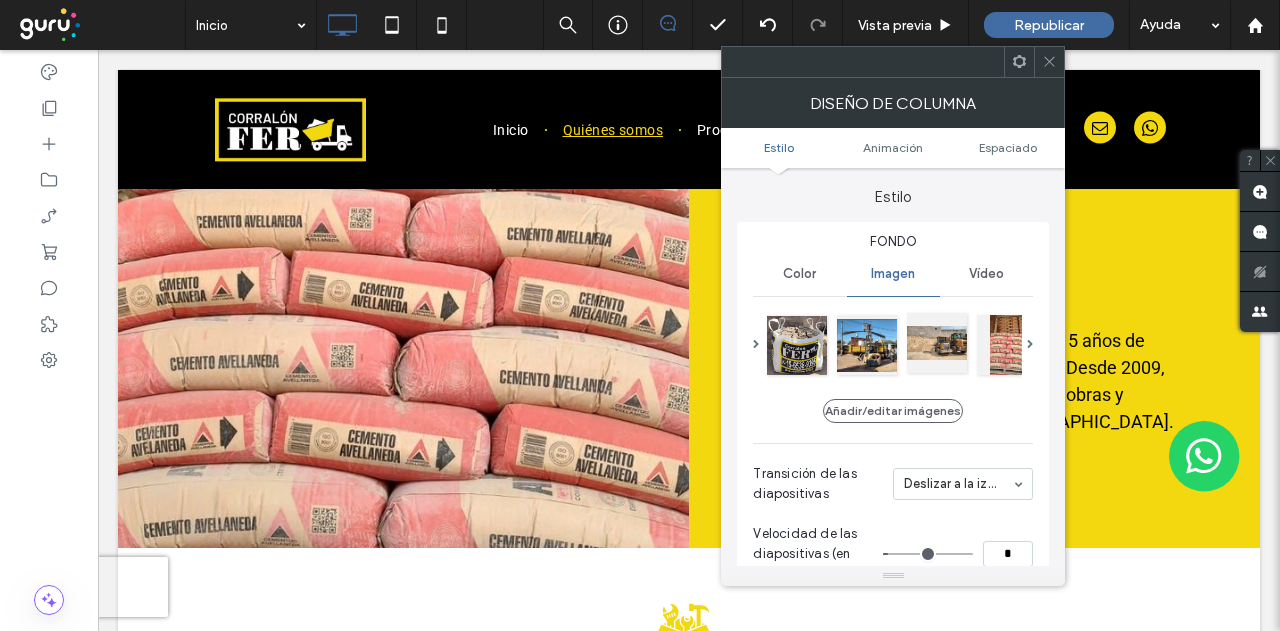 click at bounding box center [937, 343] 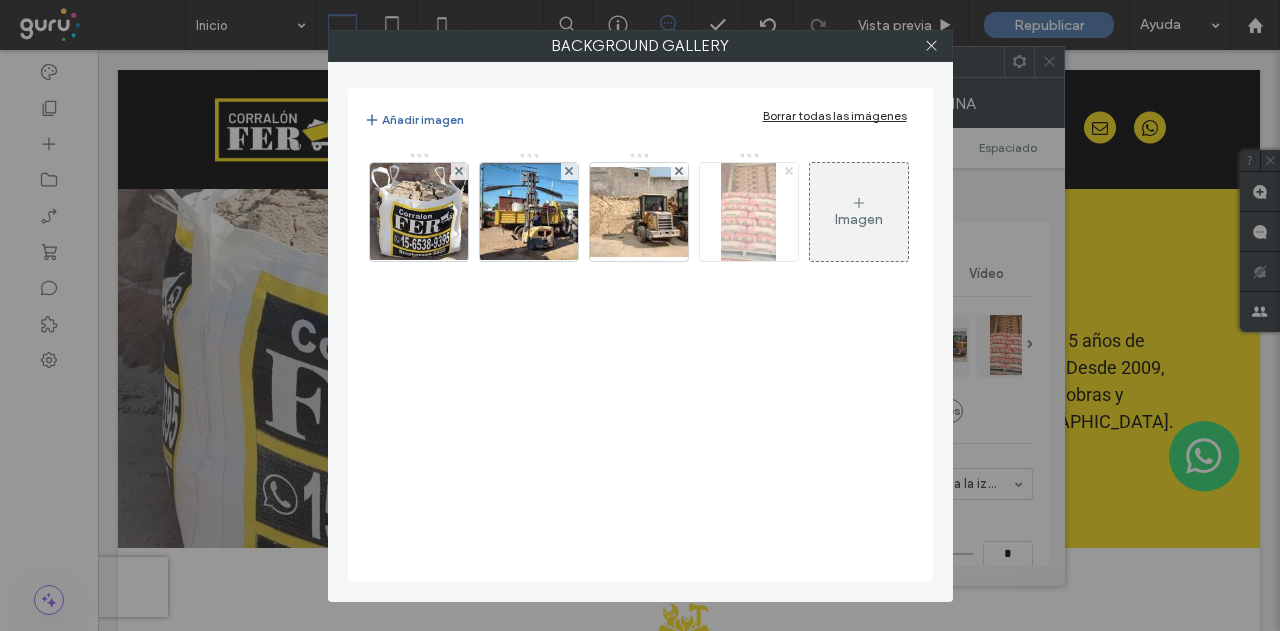click at bounding box center (789, 171) 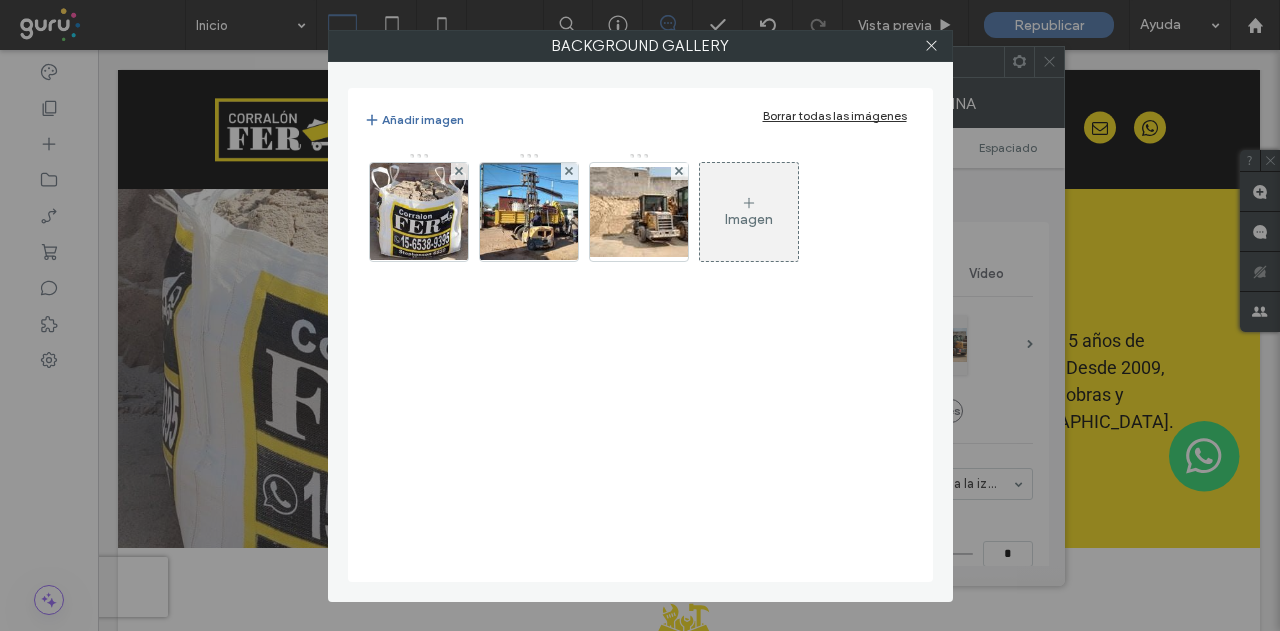 click 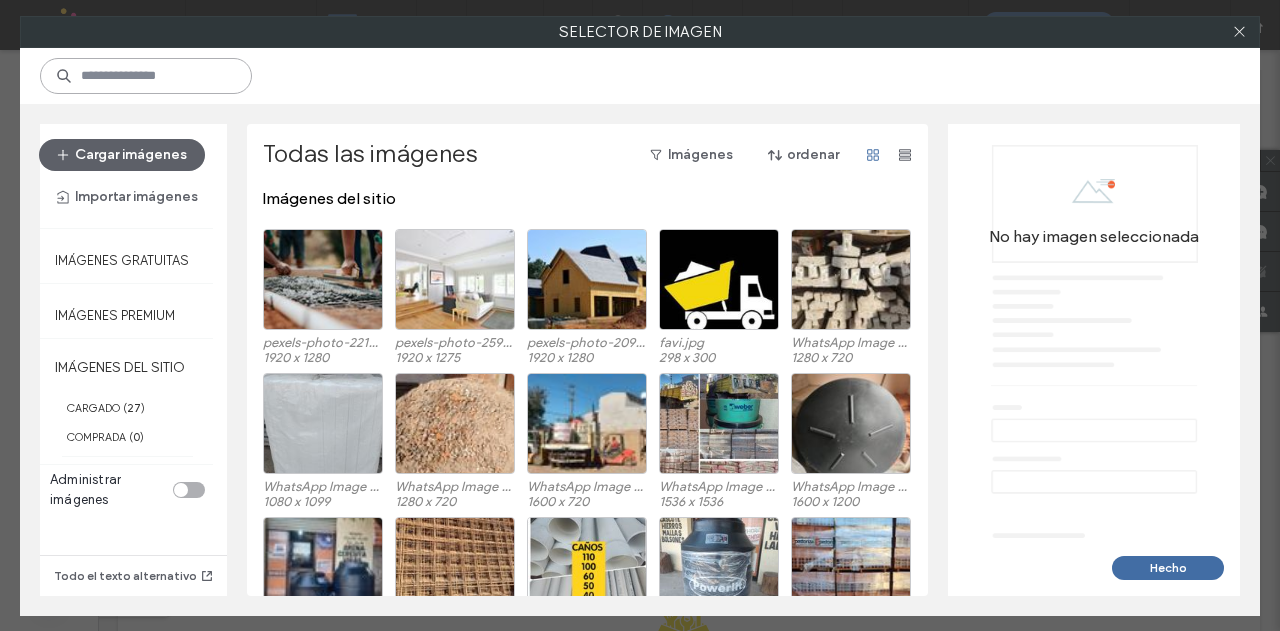 click at bounding box center [146, 76] 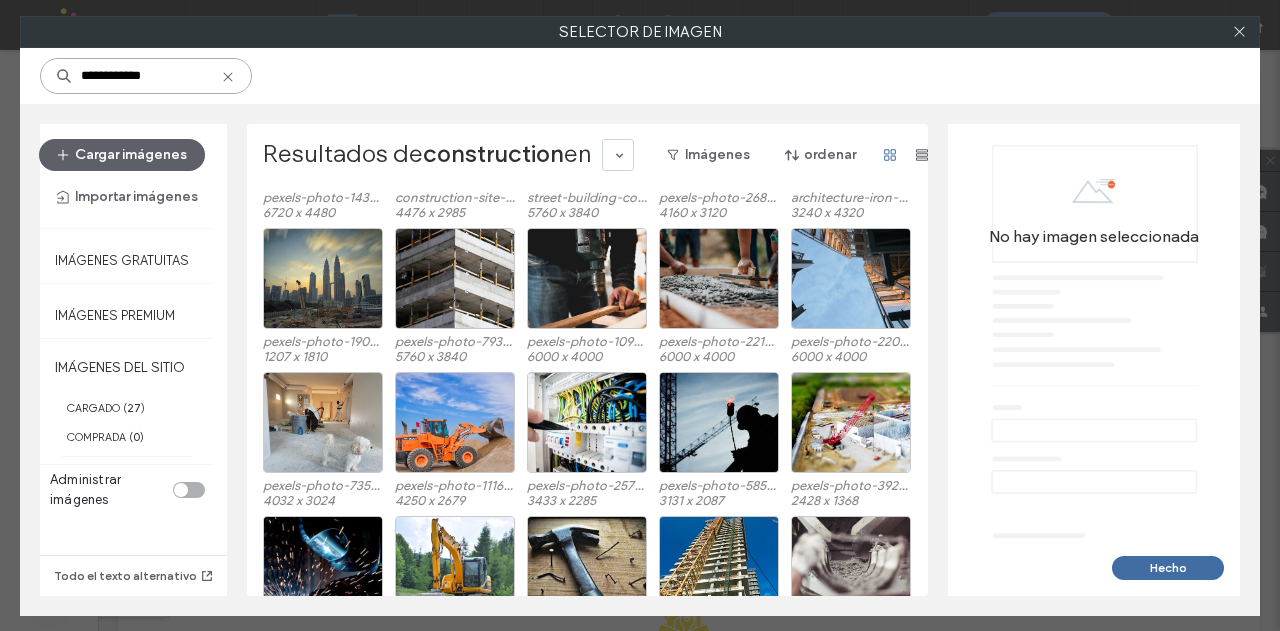 scroll, scrollTop: 800, scrollLeft: 0, axis: vertical 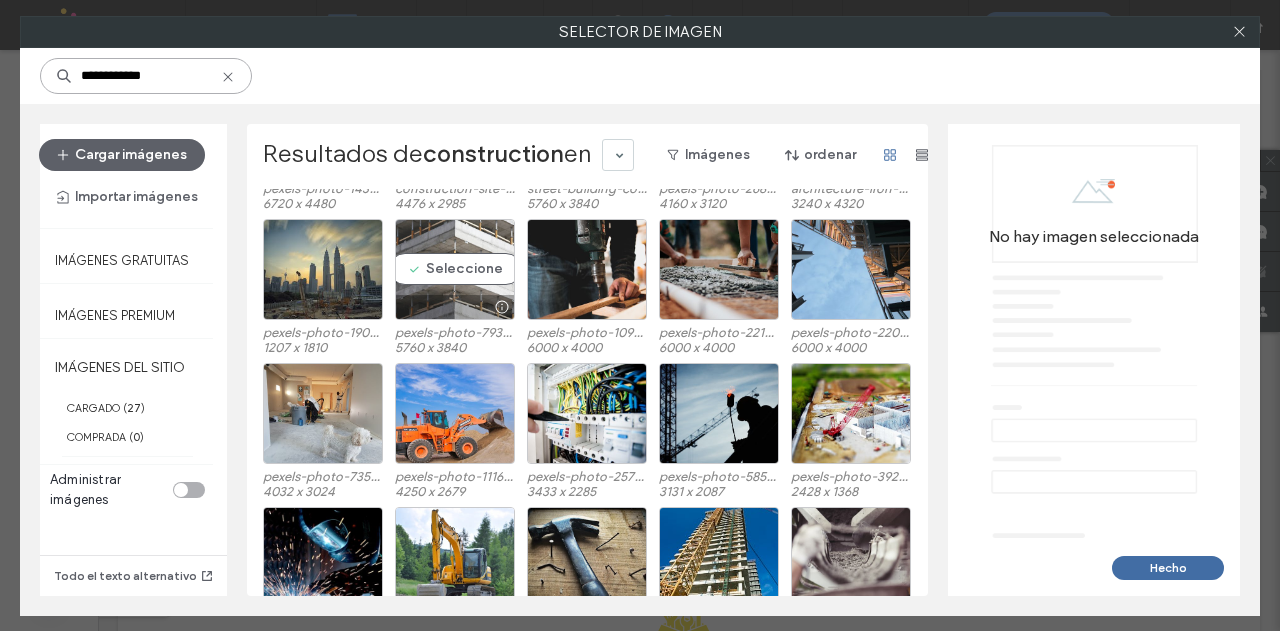 type on "**********" 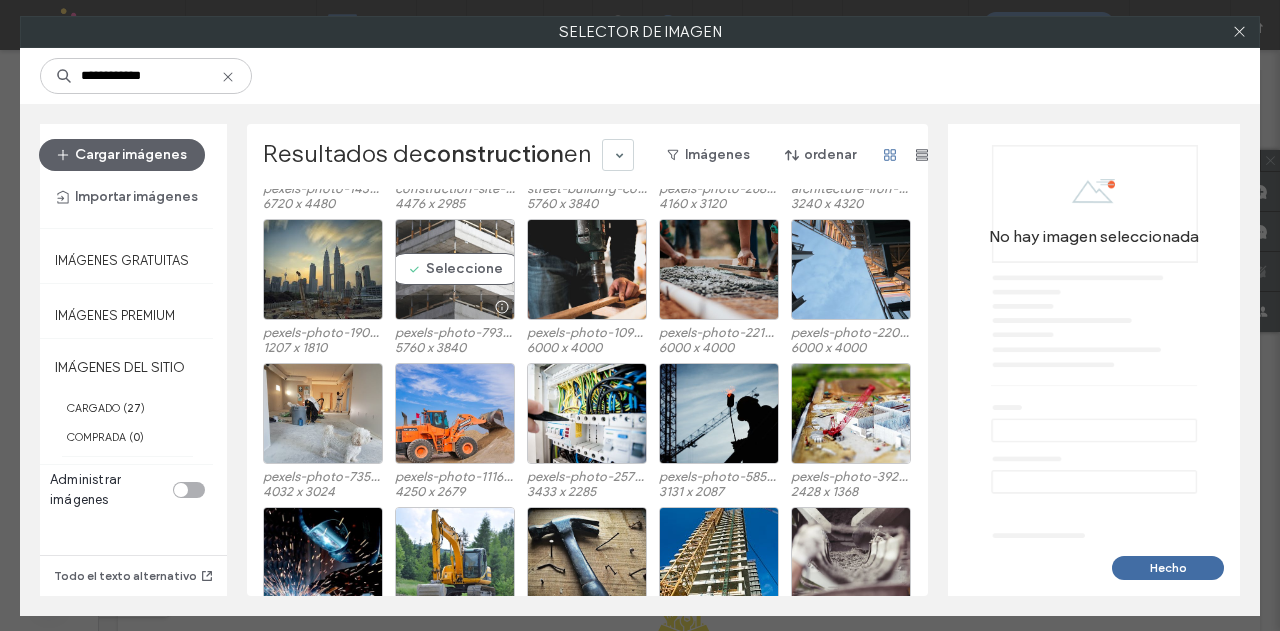click on "Seleccione" at bounding box center (455, 269) 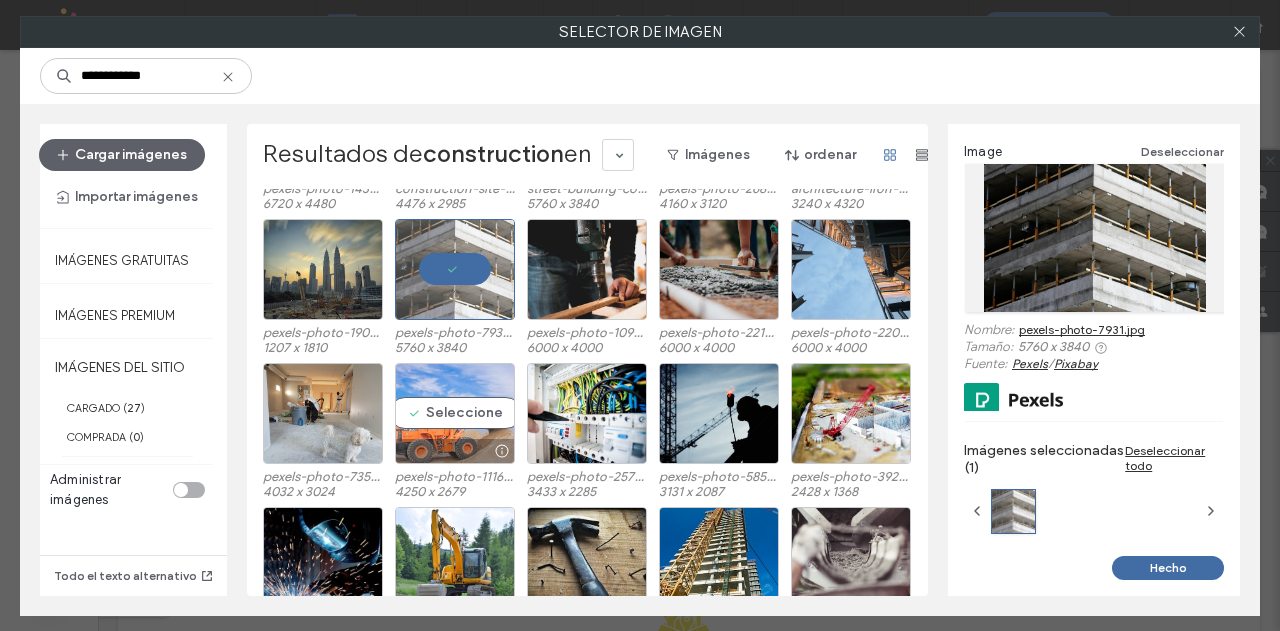 click on "Seleccione" at bounding box center (455, 413) 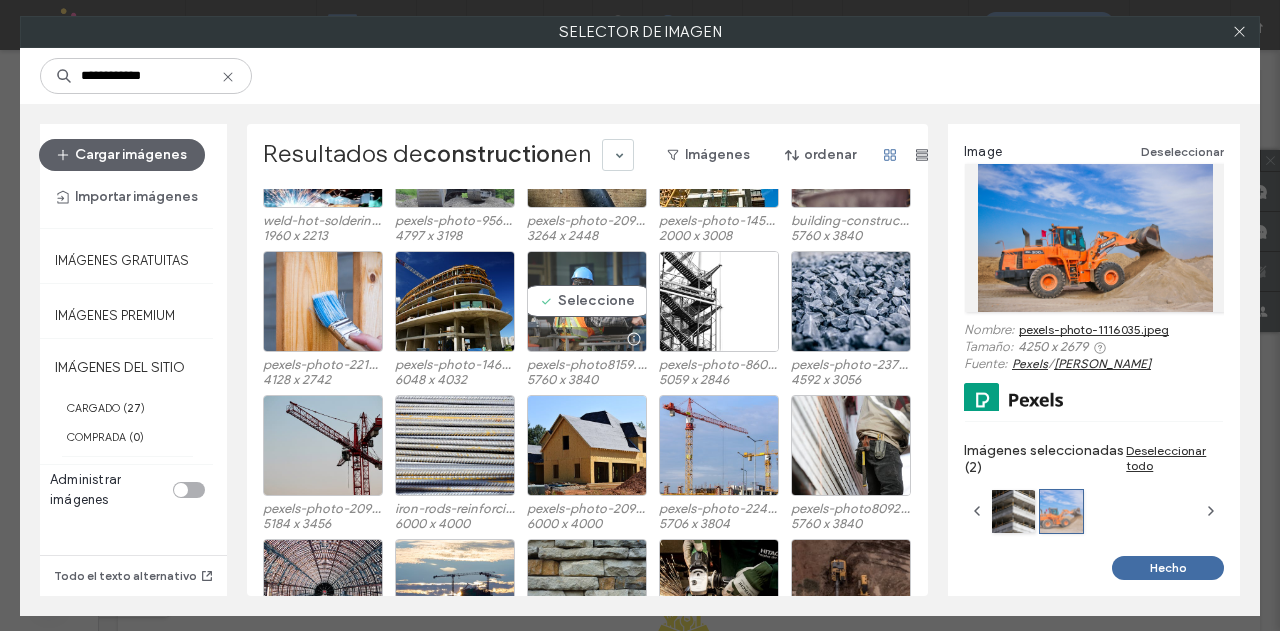 scroll, scrollTop: 1300, scrollLeft: 0, axis: vertical 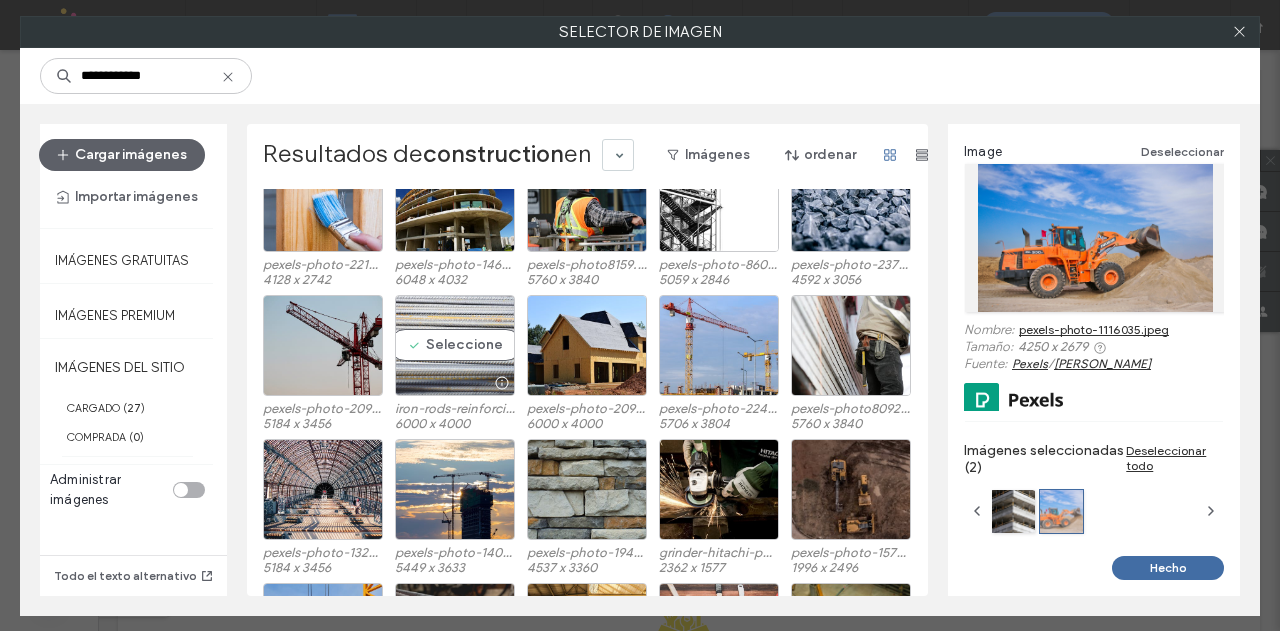 click on "Seleccione" at bounding box center [455, 345] 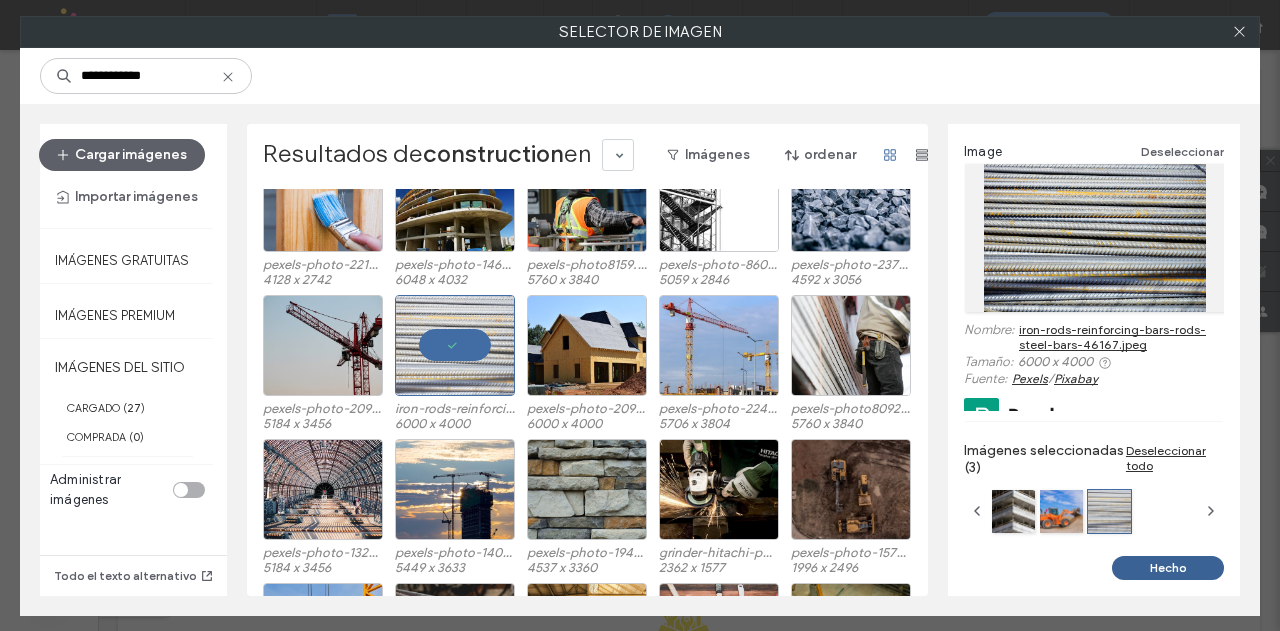 click on "Hecho" at bounding box center [1168, 568] 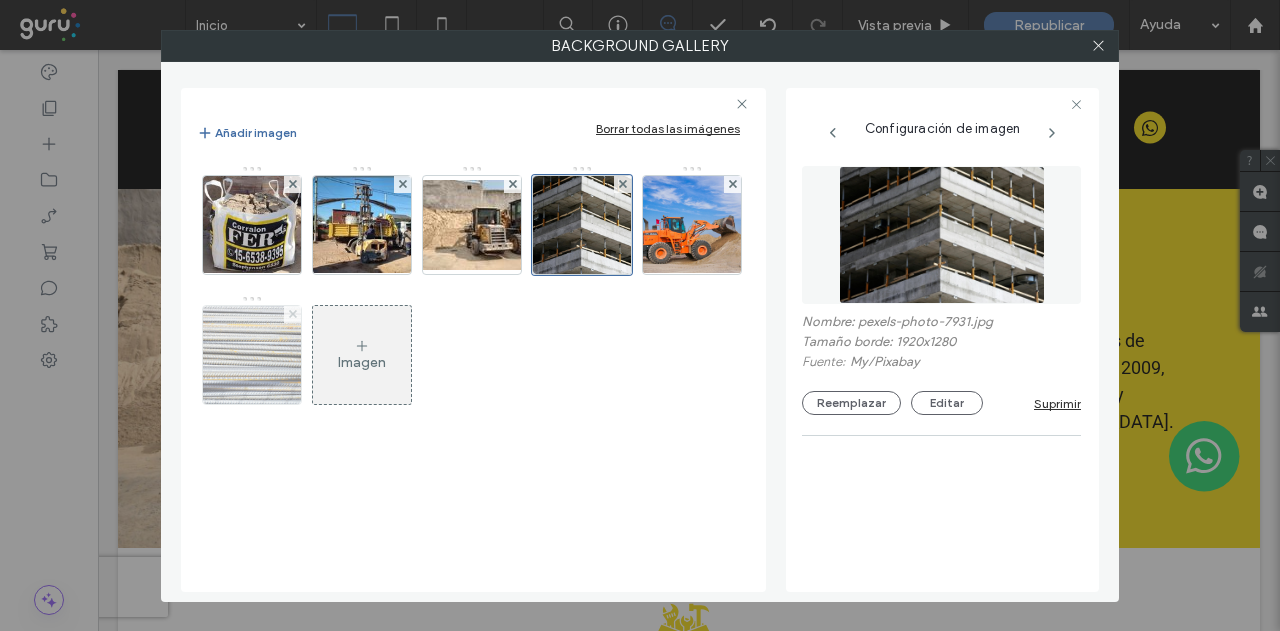 click 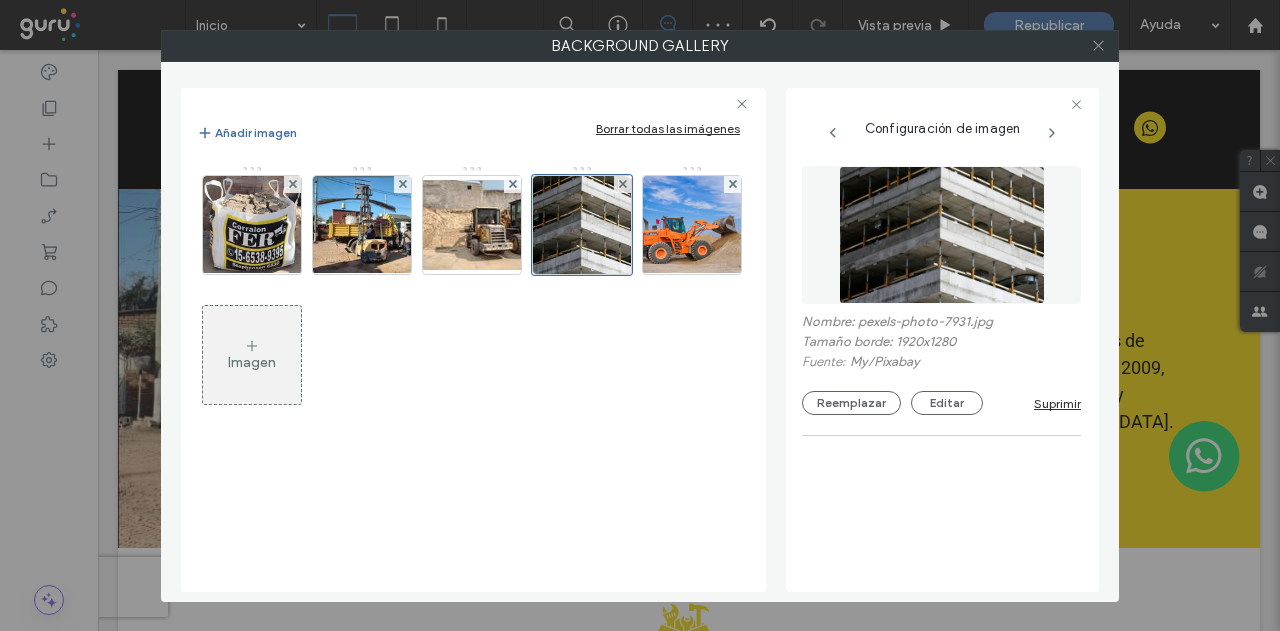 click 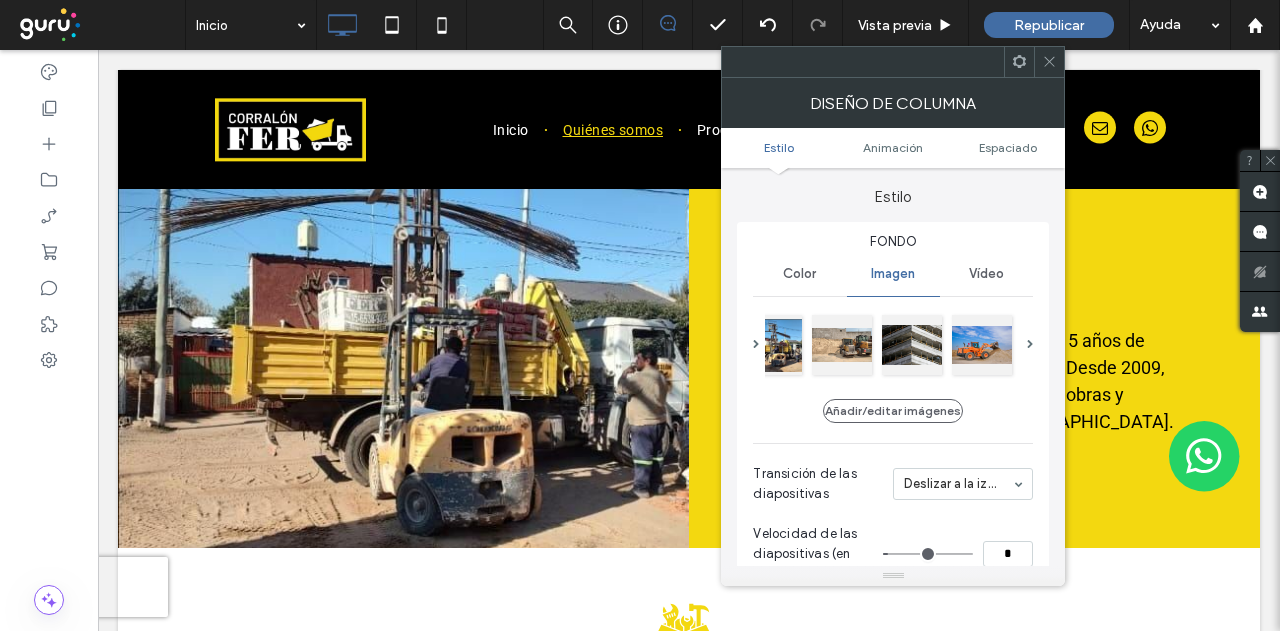 click 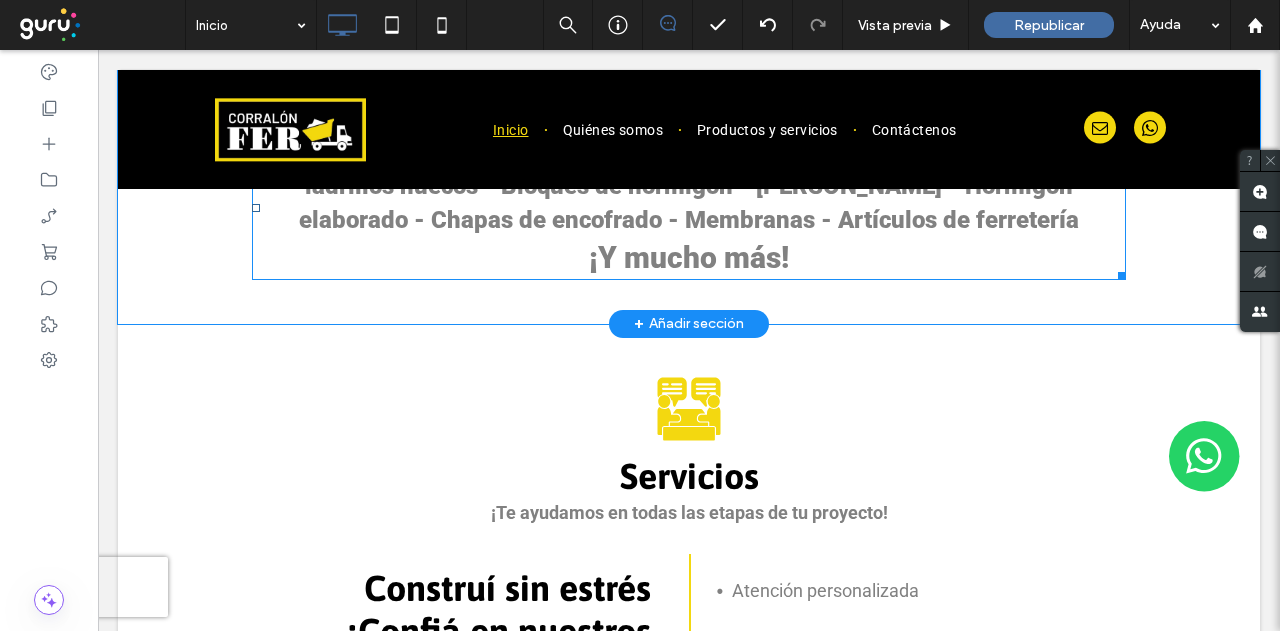 scroll, scrollTop: 2400, scrollLeft: 0, axis: vertical 